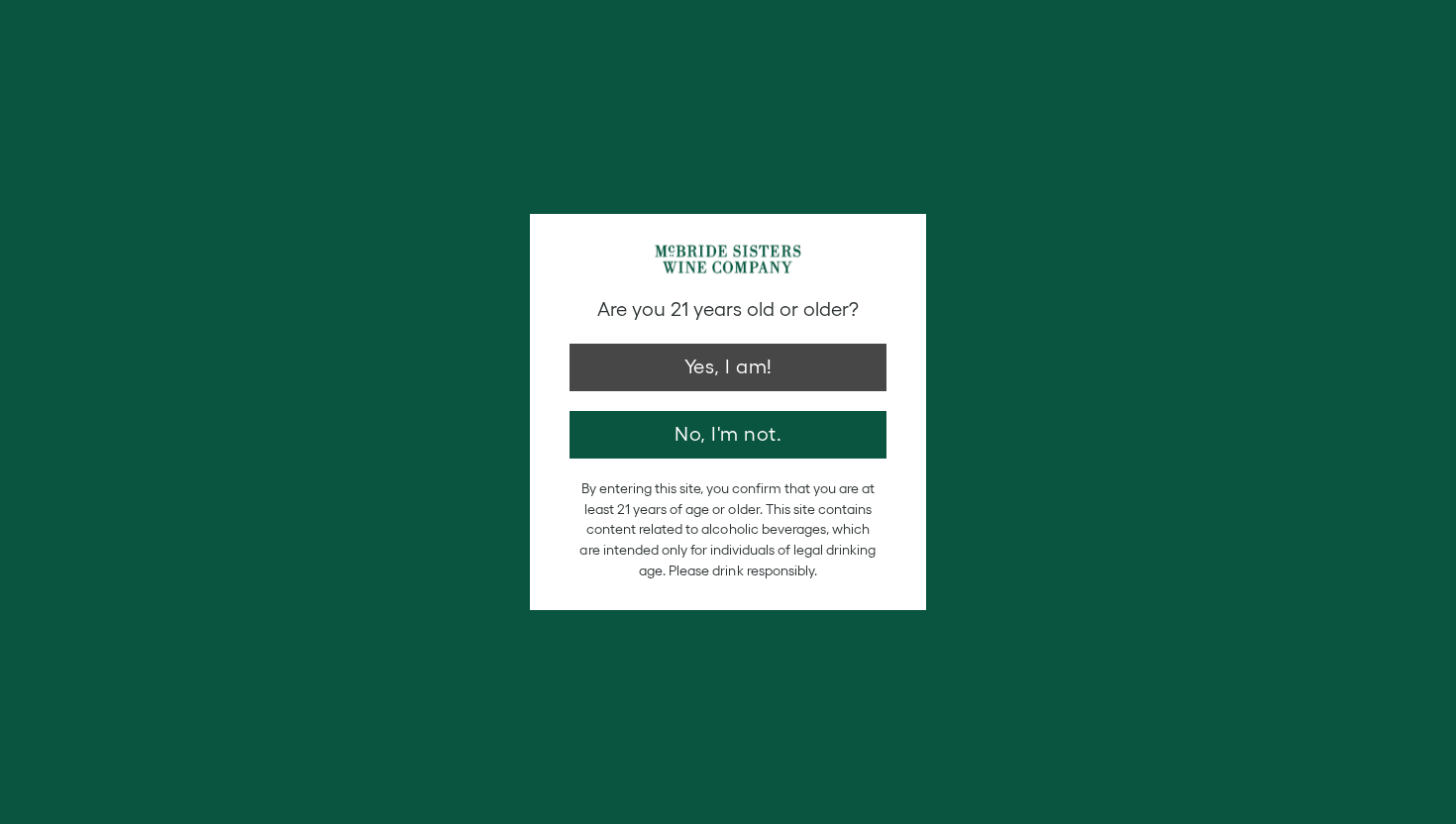 scroll, scrollTop: 0, scrollLeft: 0, axis: both 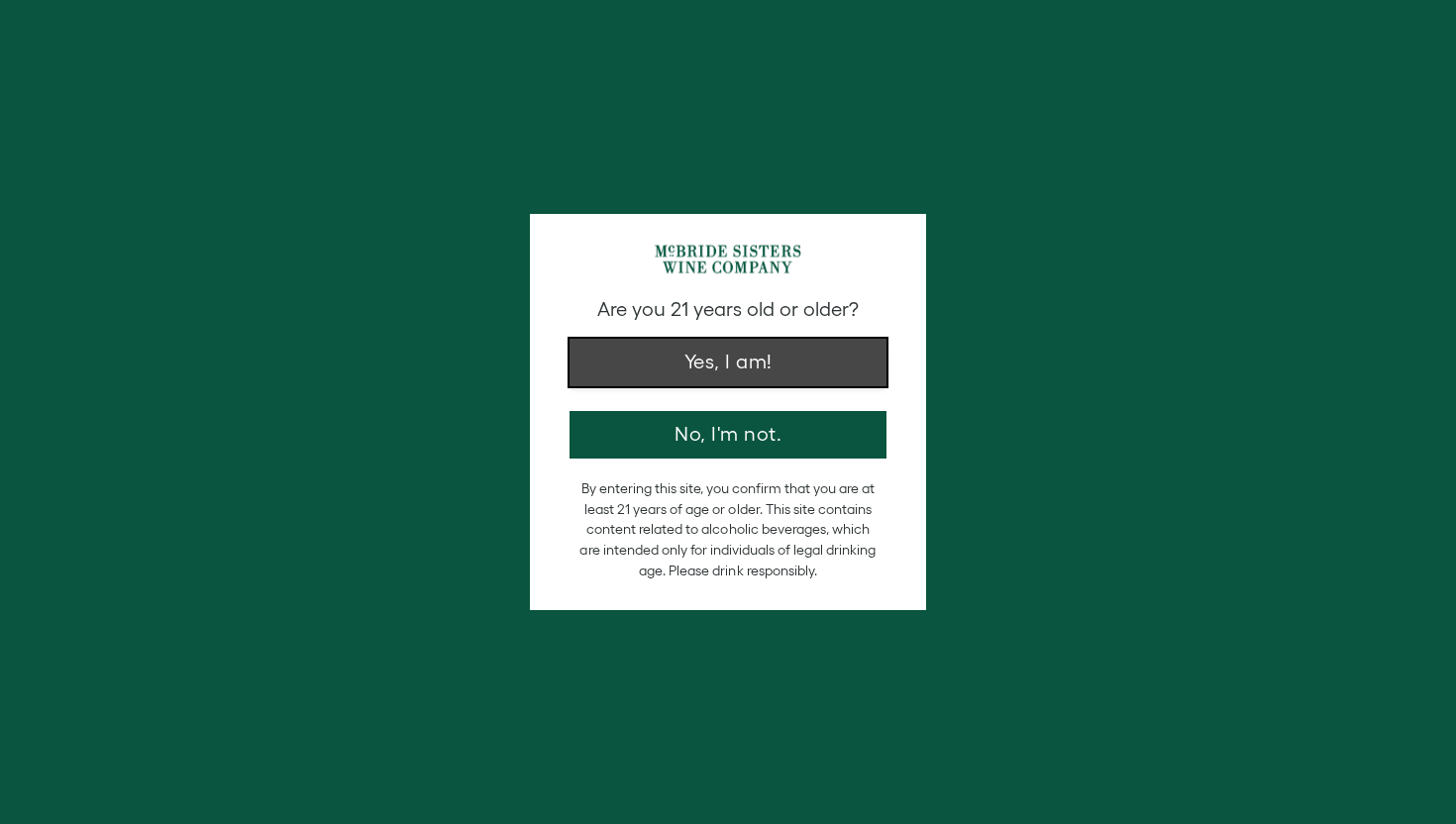 click on "Yes, I am!" at bounding box center [728, 362] 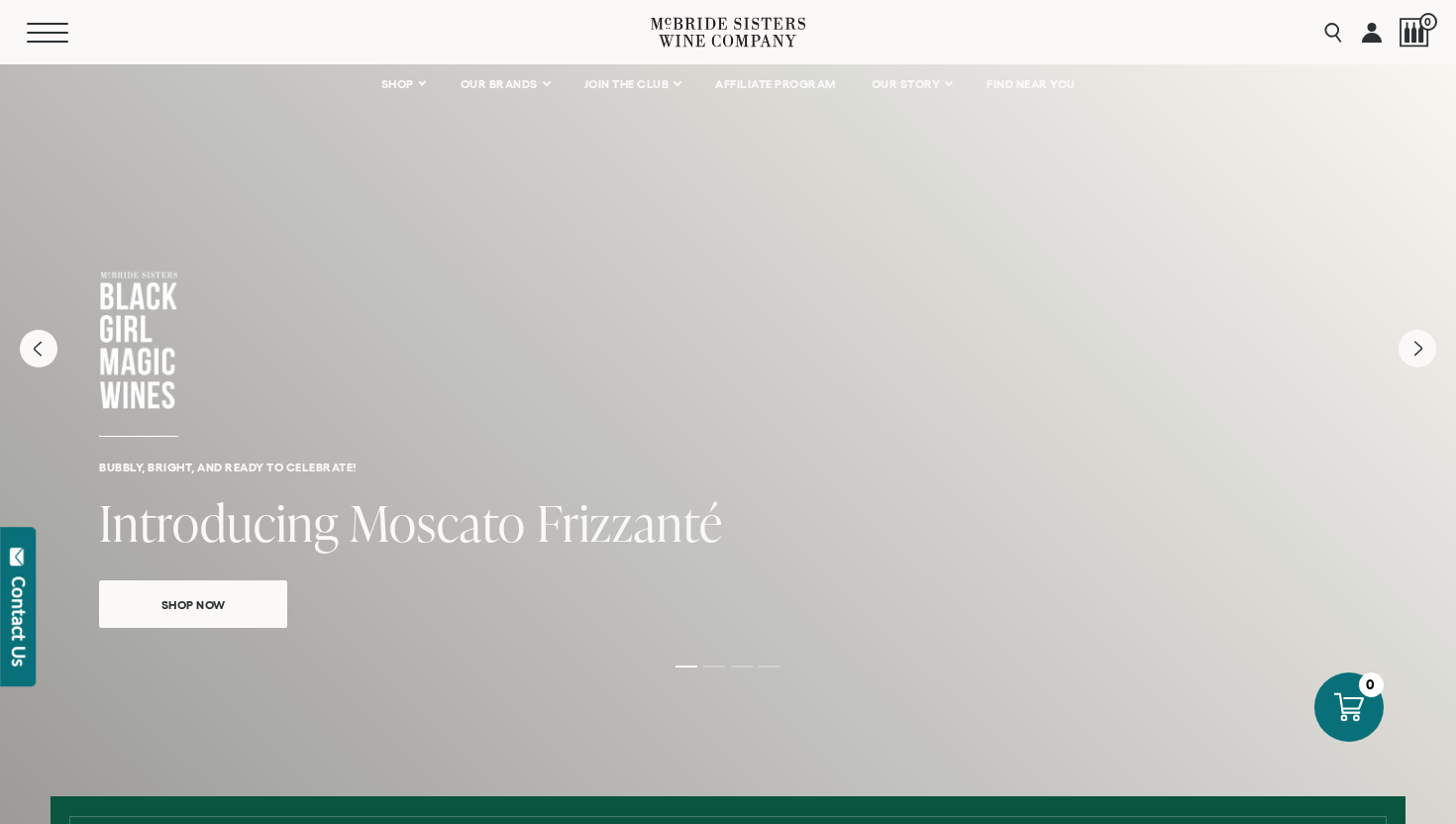 click on "Menu" at bounding box center (62, 33) 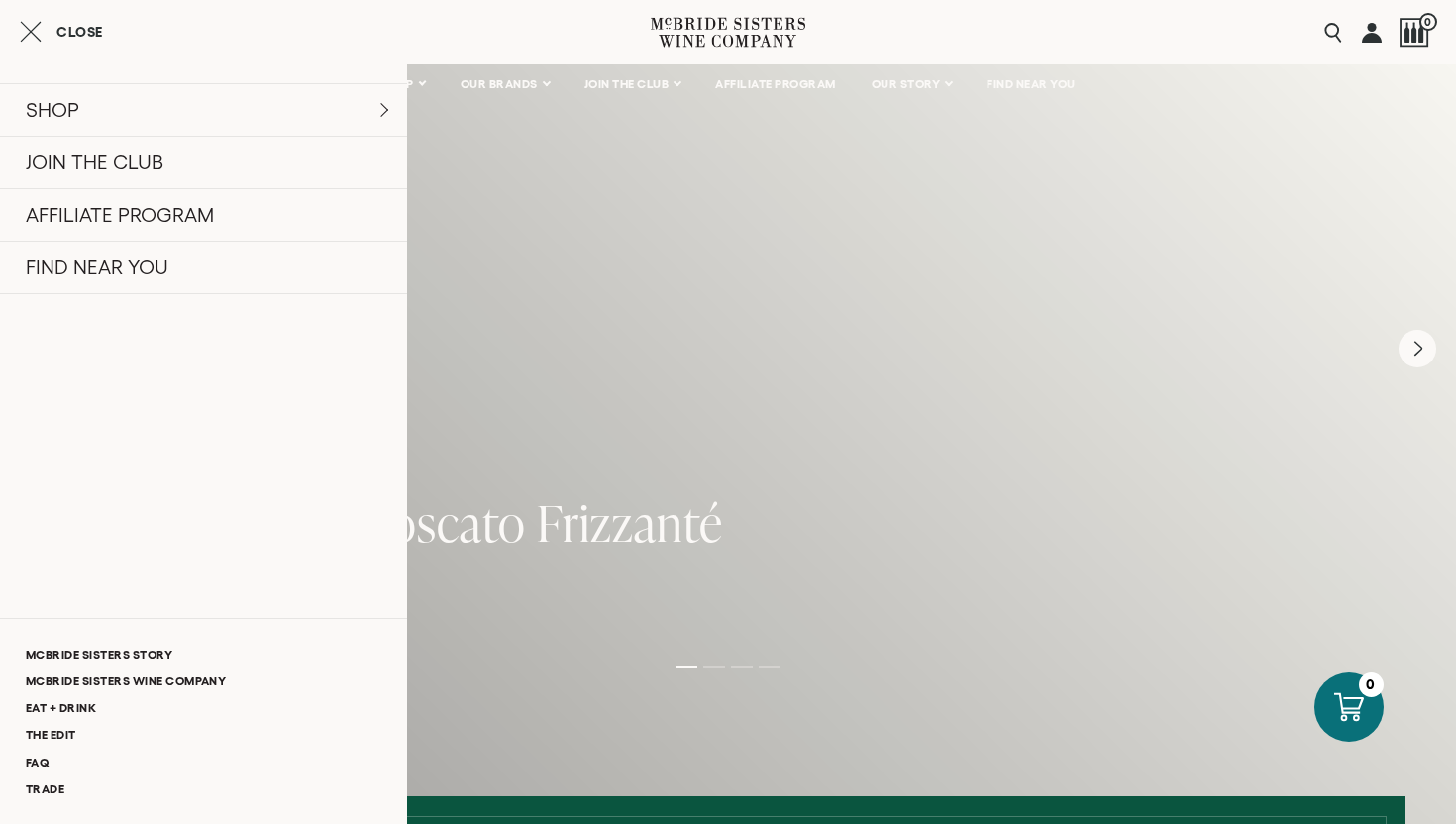 click on "Bubbly, bright, and ready to celebrate!
Introducing   Moscato   Frizzanté
Shop Now" at bounding box center [728, 370] 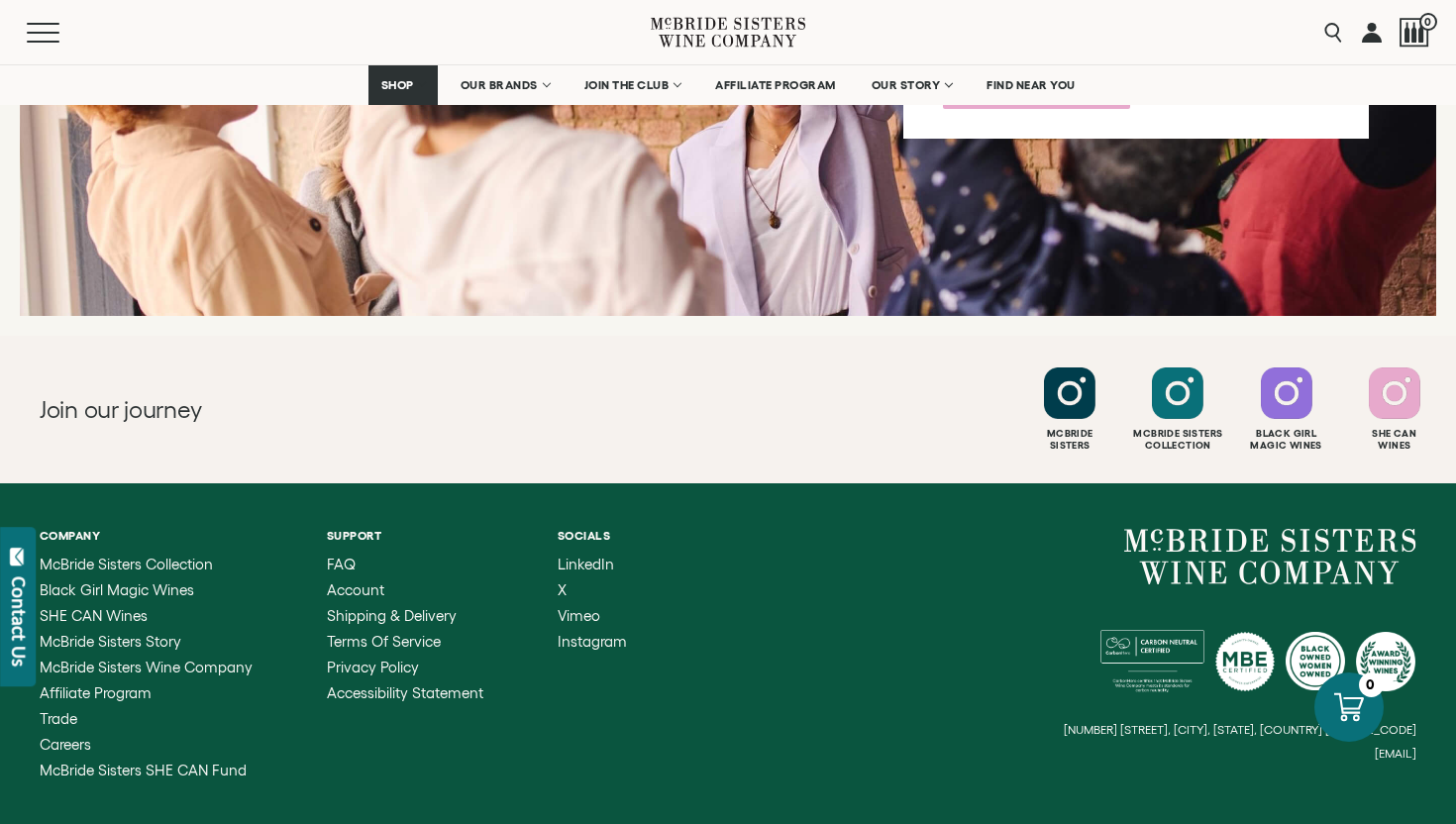 scroll, scrollTop: 7870, scrollLeft: 0, axis: vertical 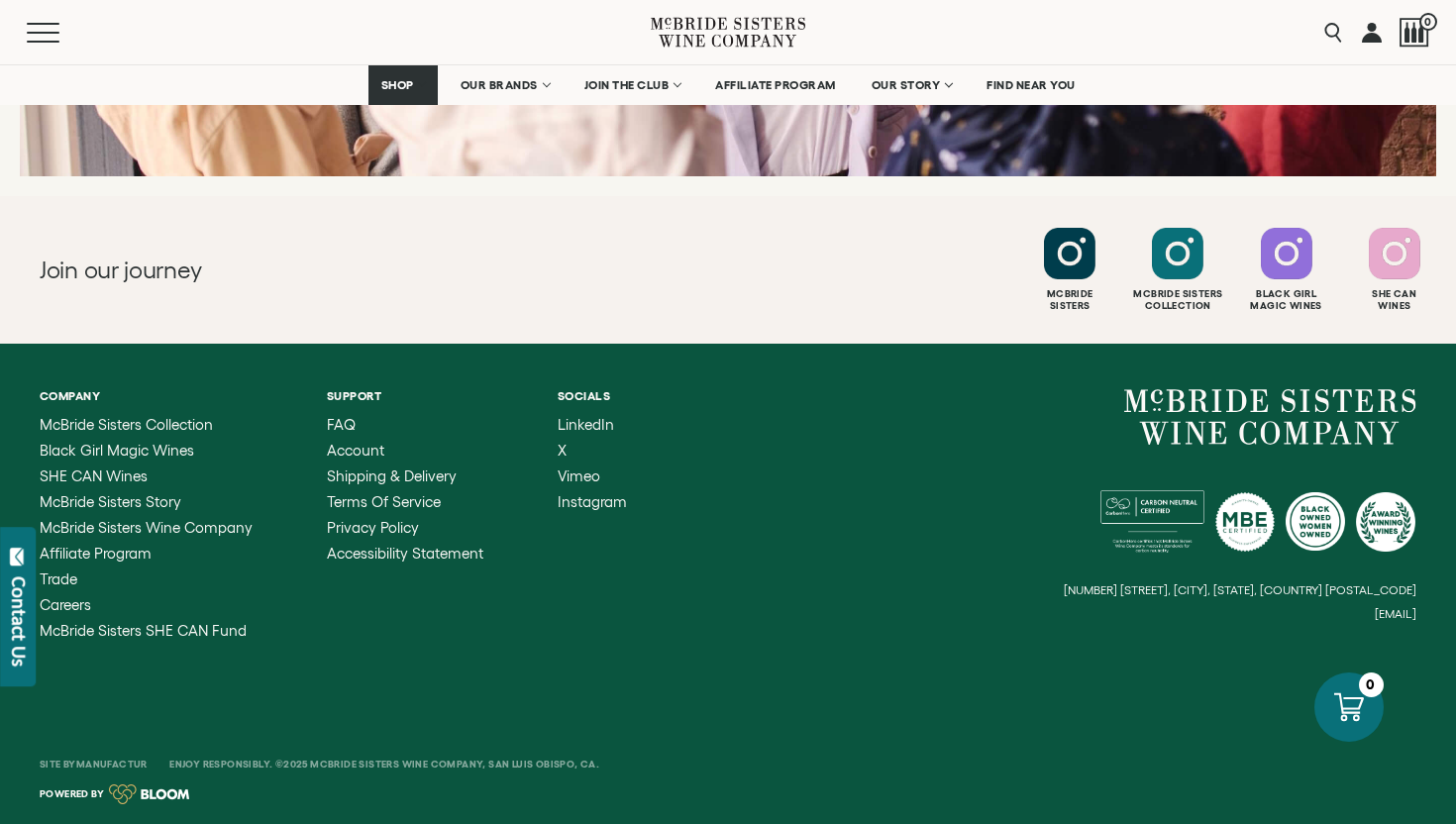 drag, startPoint x: 1244, startPoint y: 617, endPoint x: 1425, endPoint y: 614, distance: 181.02486 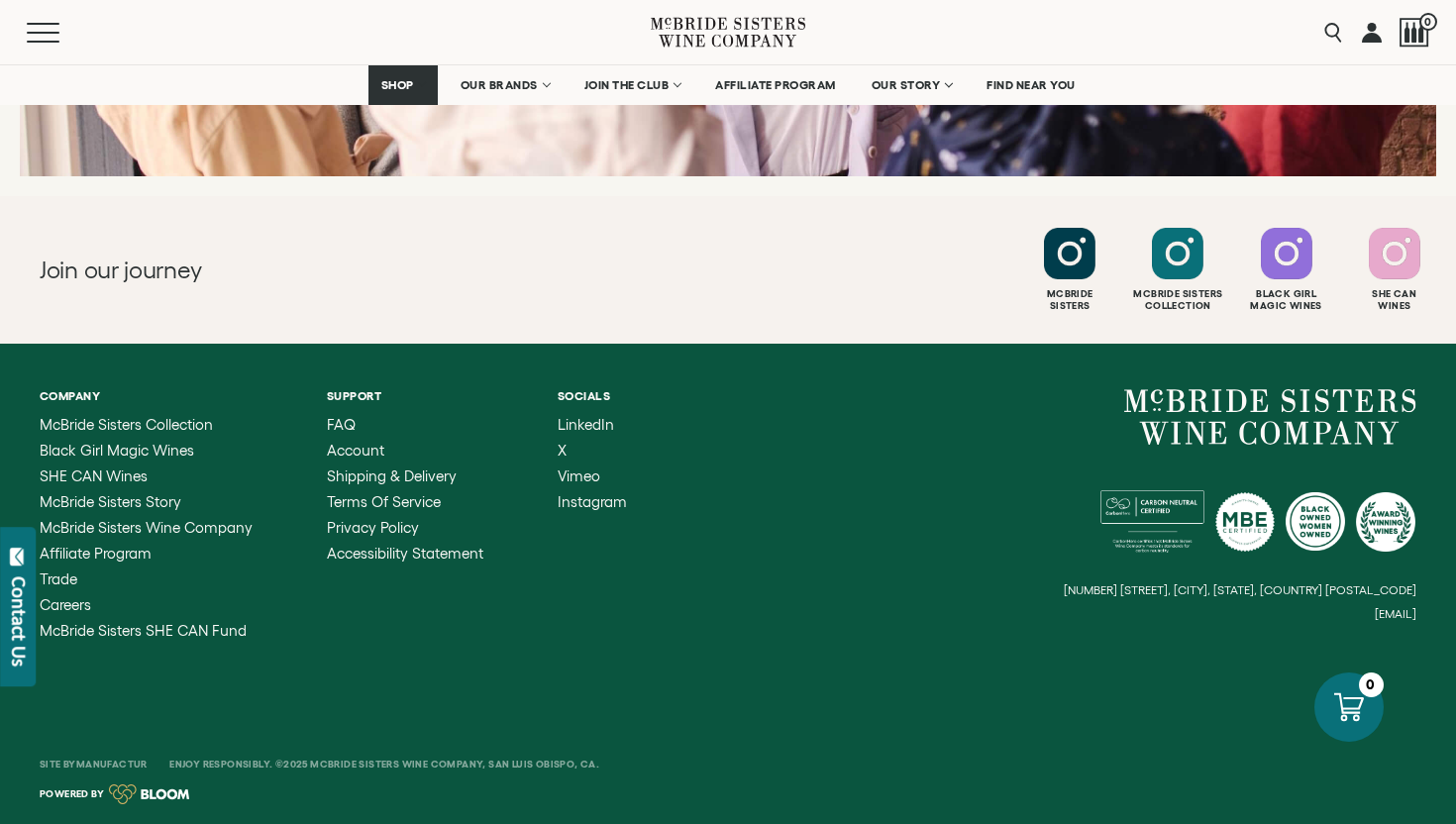 copy on "[EMAIL]" 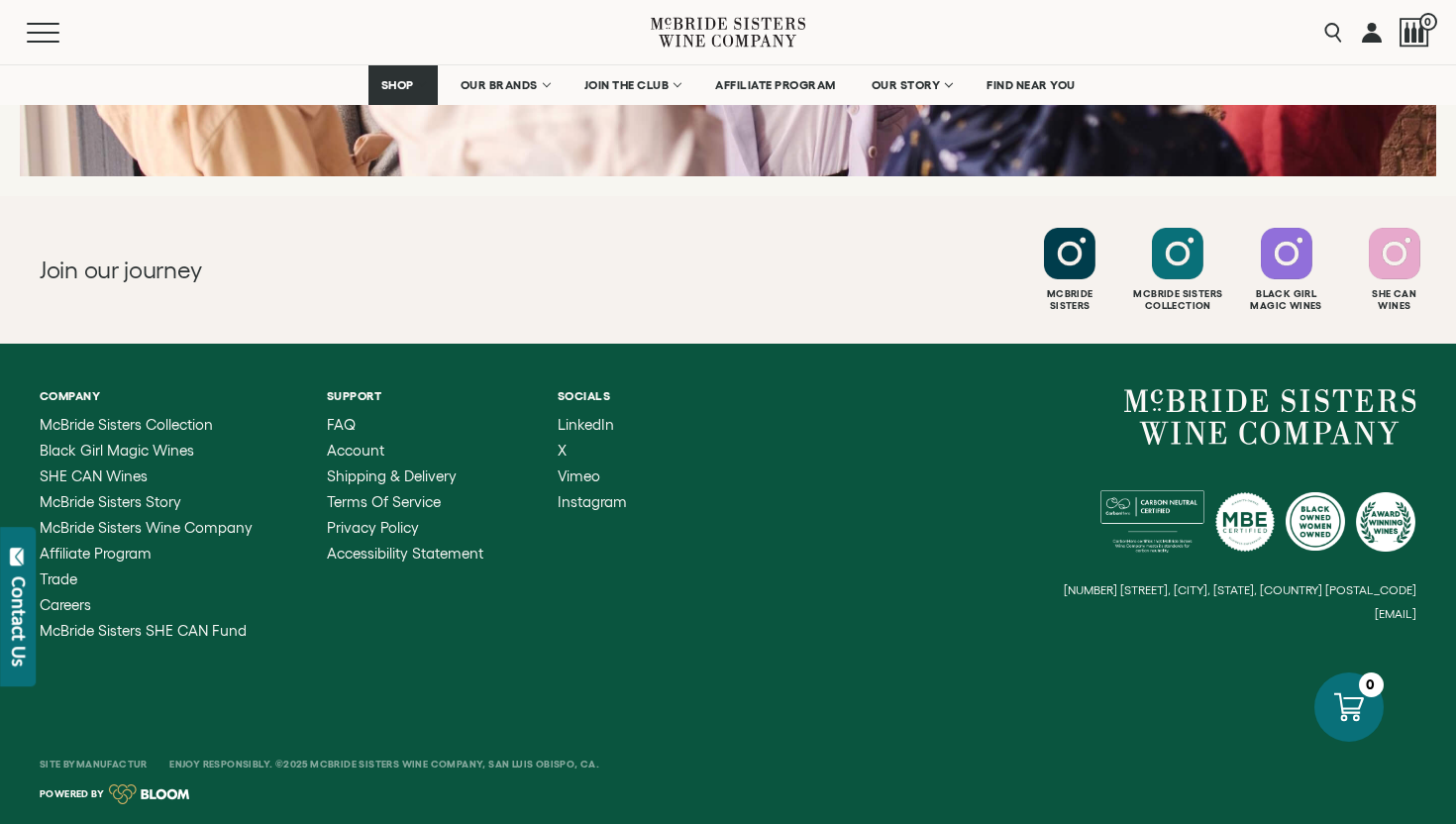 click on "Menu
Search
0
SHOP
Sets
Reds
Whites
Rosé" at bounding box center [728, -3523] 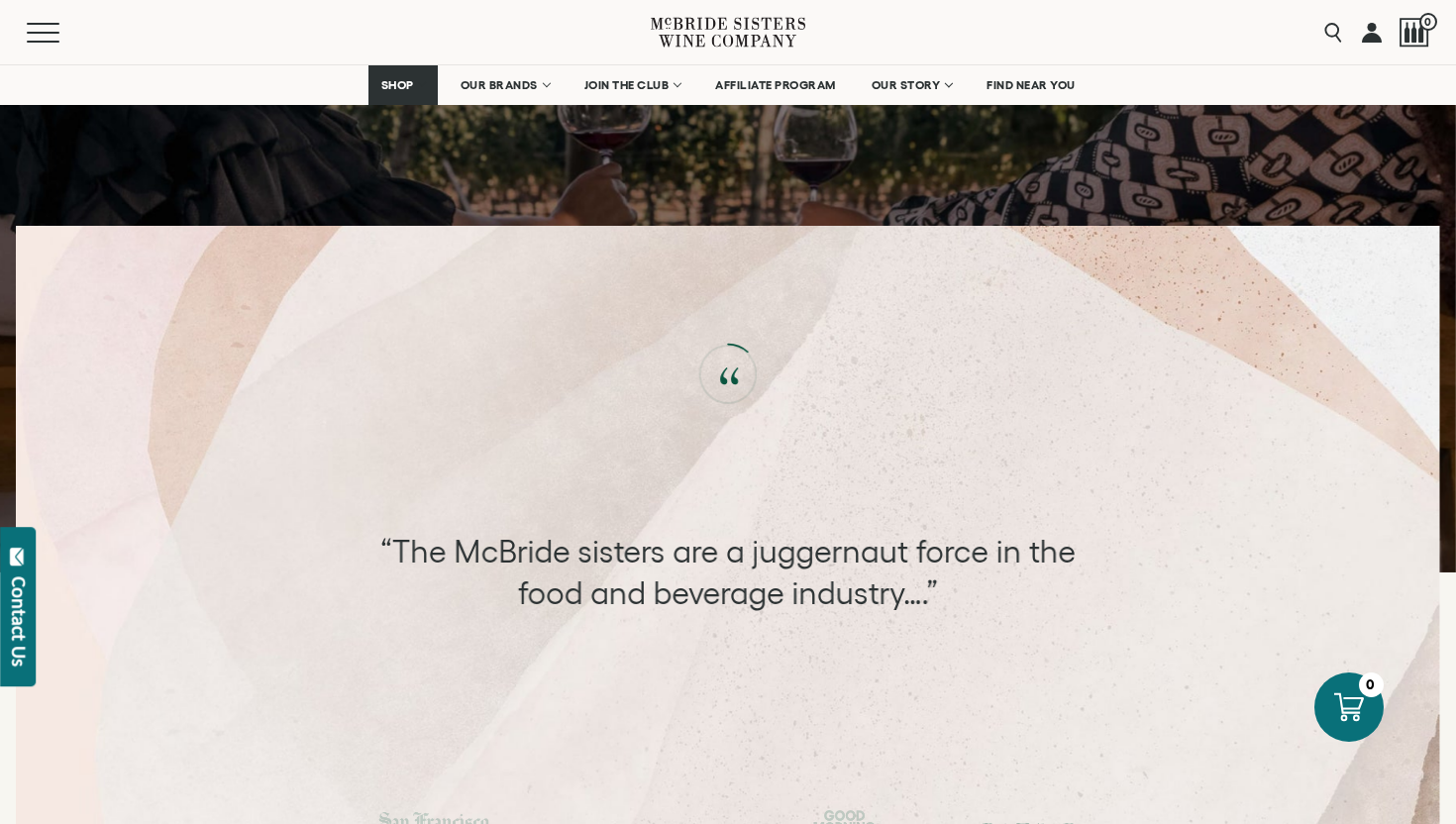 scroll, scrollTop: 6210, scrollLeft: 0, axis: vertical 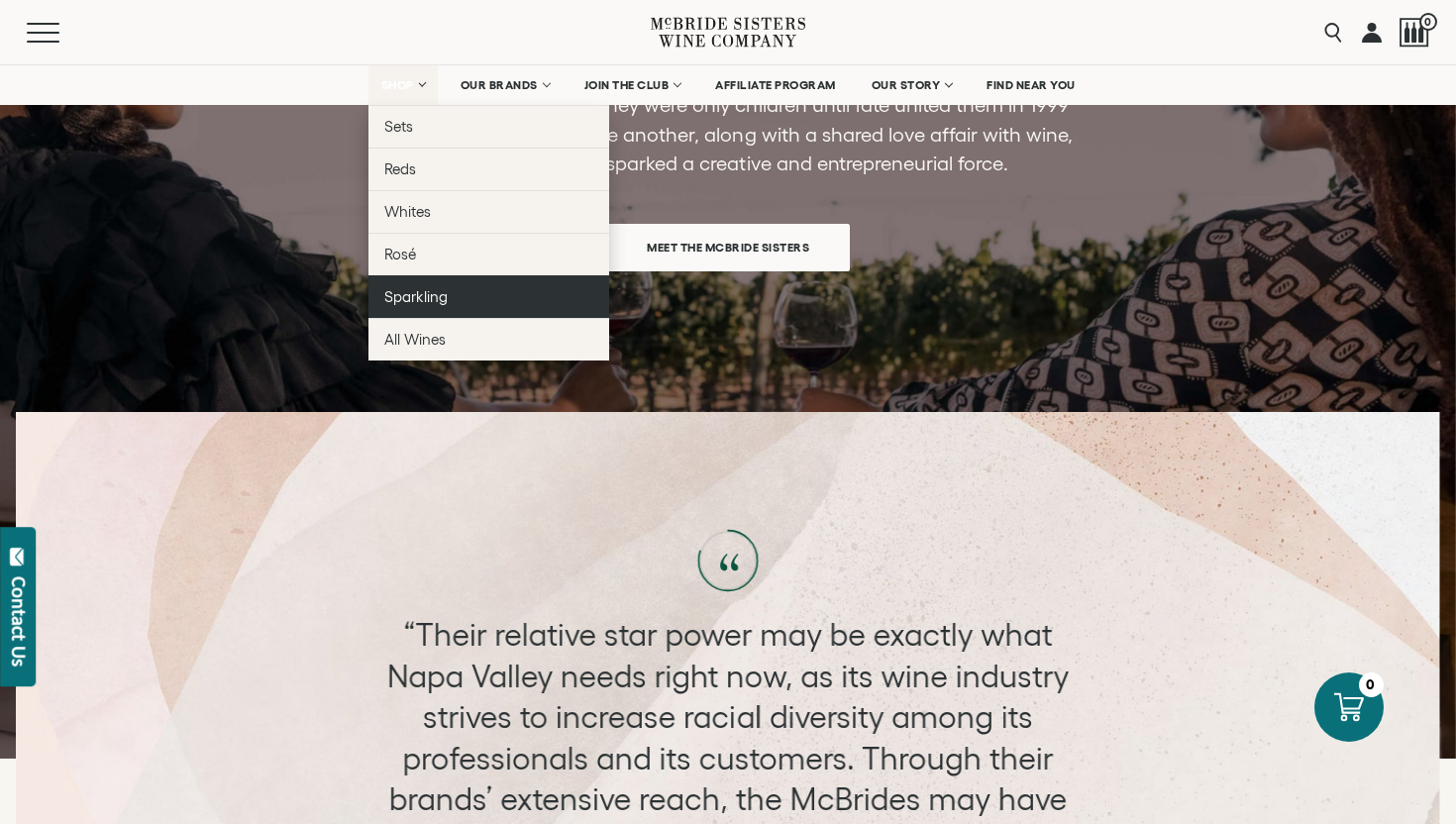 click on "Sparkling" at bounding box center [416, 296] 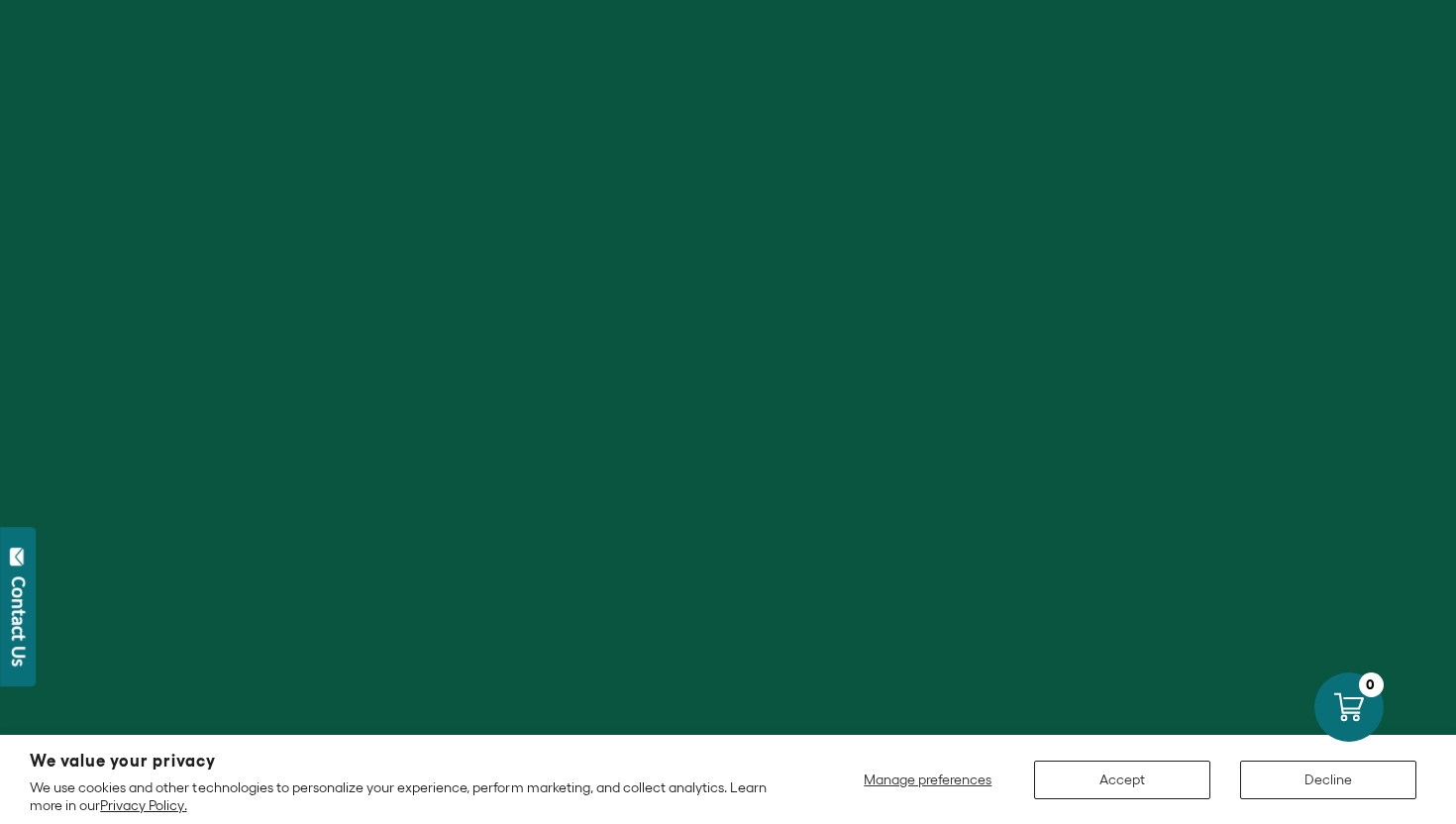 scroll, scrollTop: 0, scrollLeft: 0, axis: both 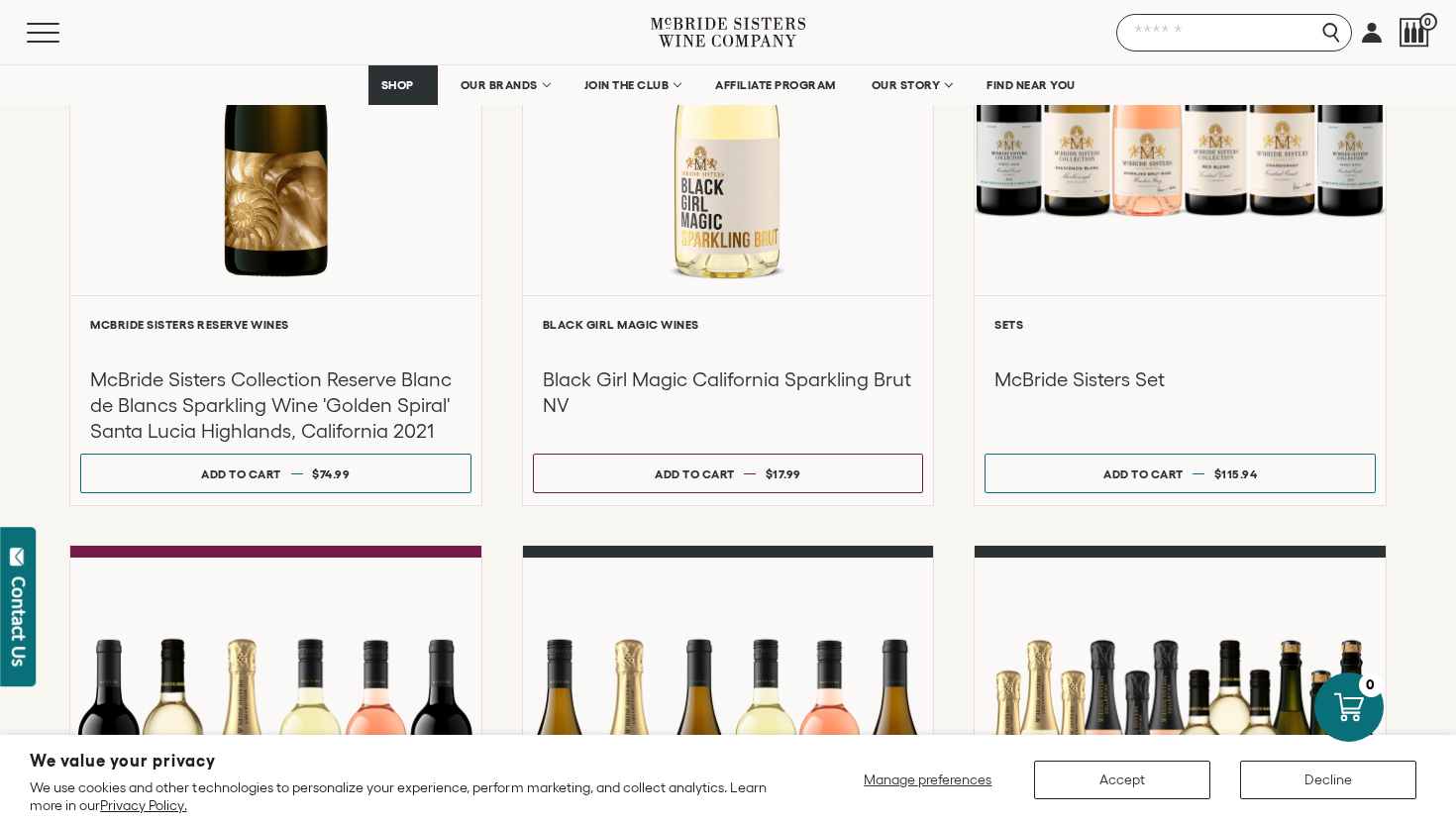 click on "Search" at bounding box center (1234, 33) 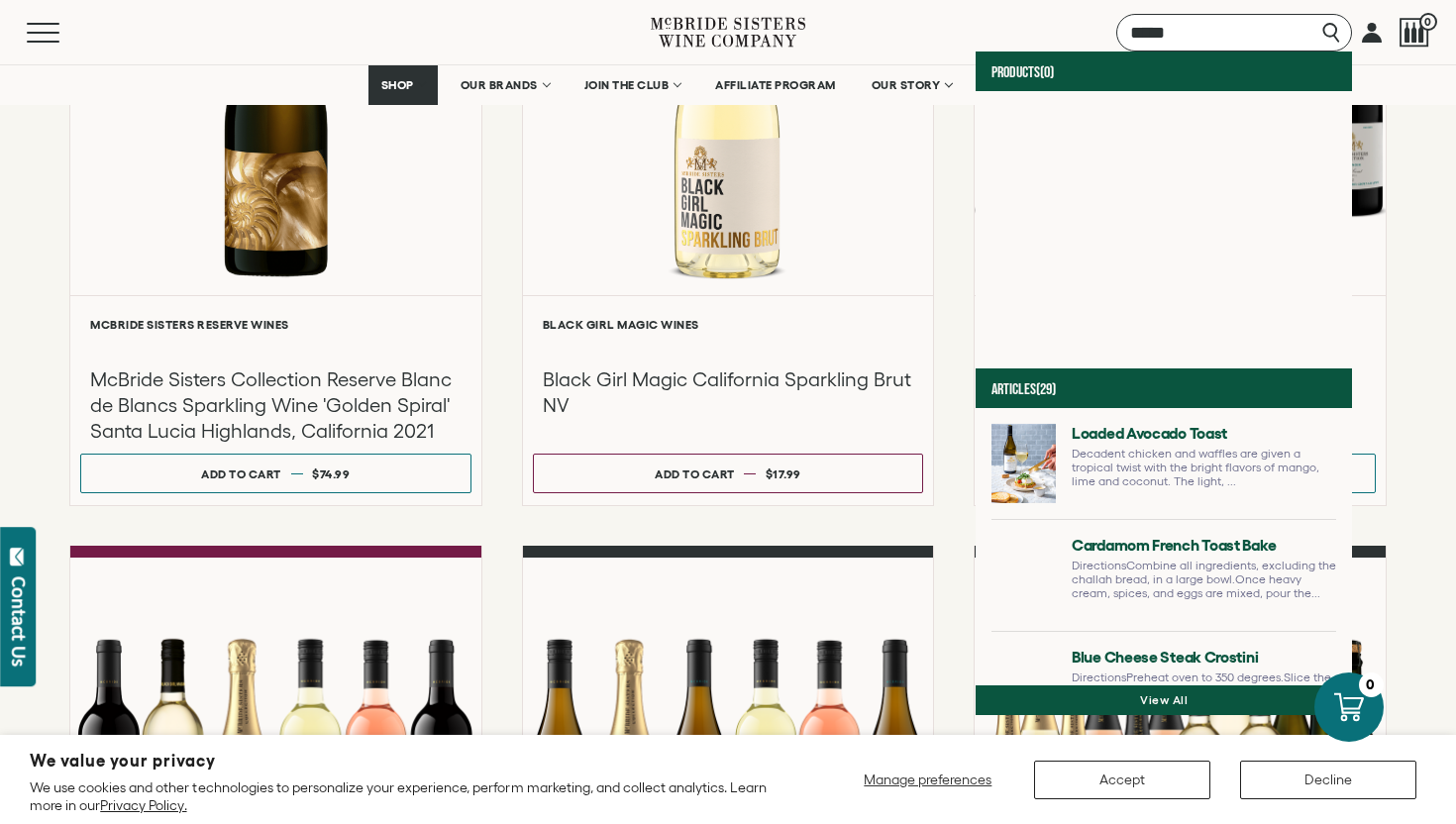 type on "*****" 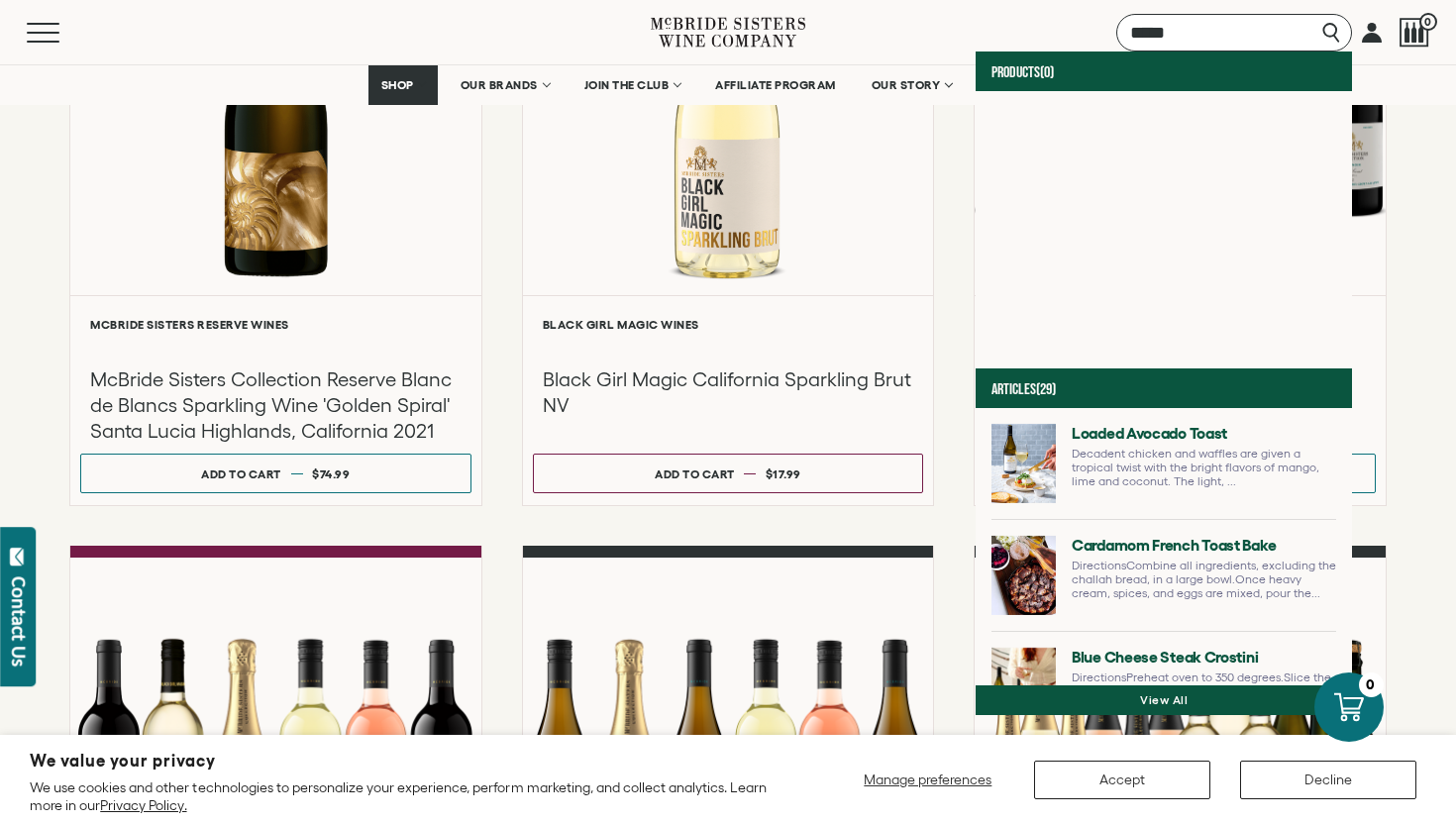 click on "*****" at bounding box center (1234, 33) 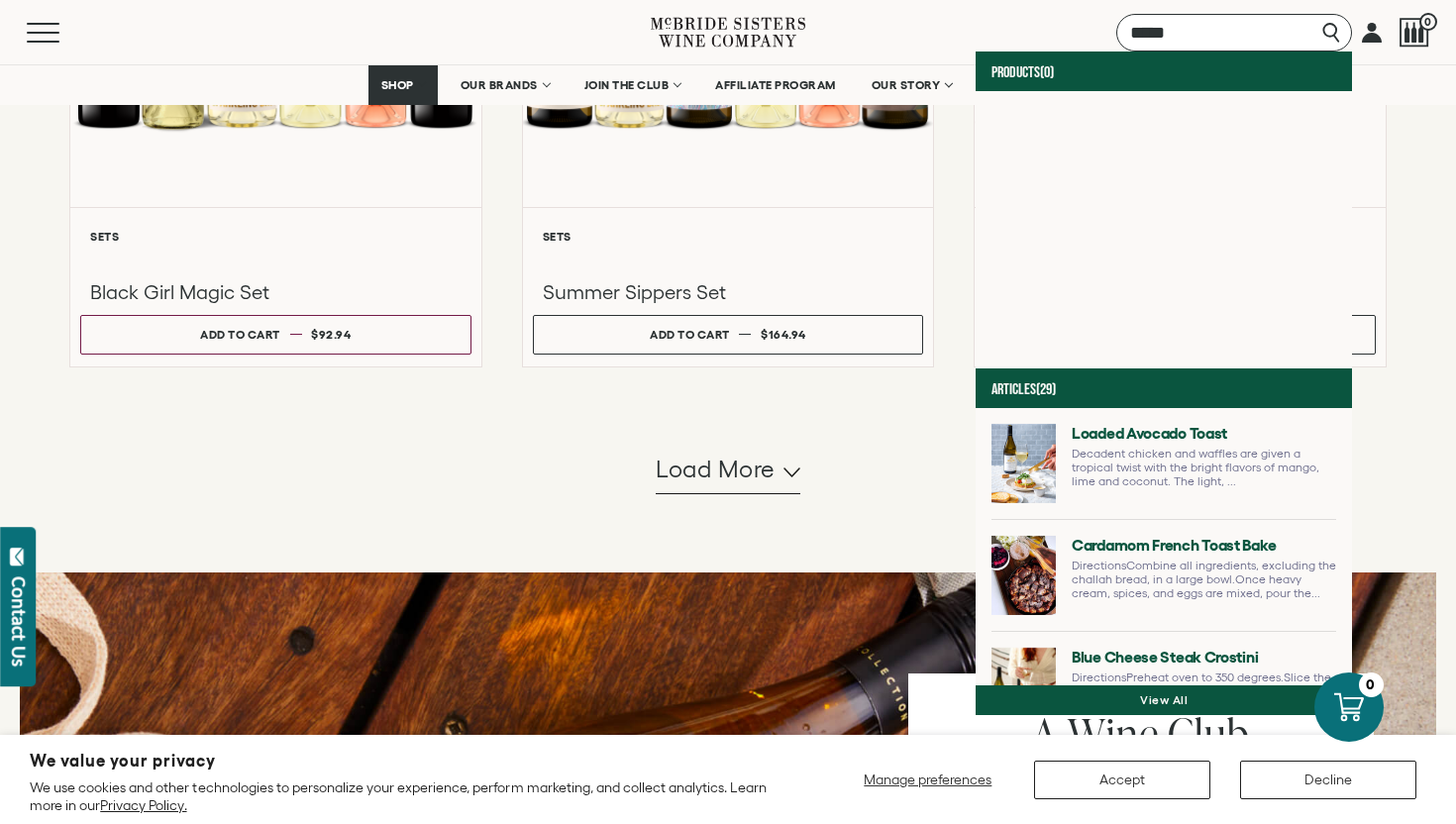 scroll, scrollTop: 1907, scrollLeft: 0, axis: vertical 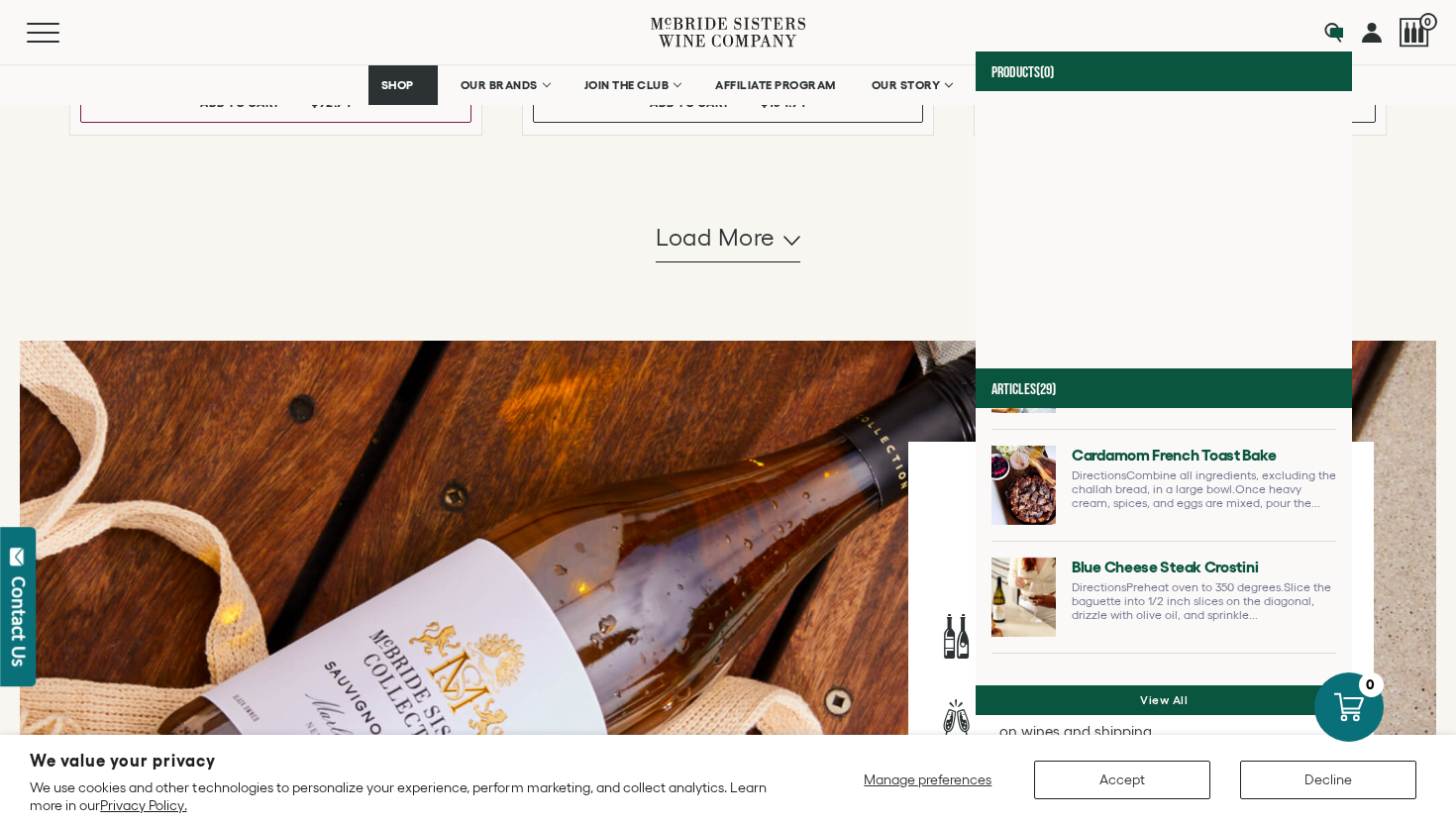 click on "Filters" at bounding box center [728, -821] 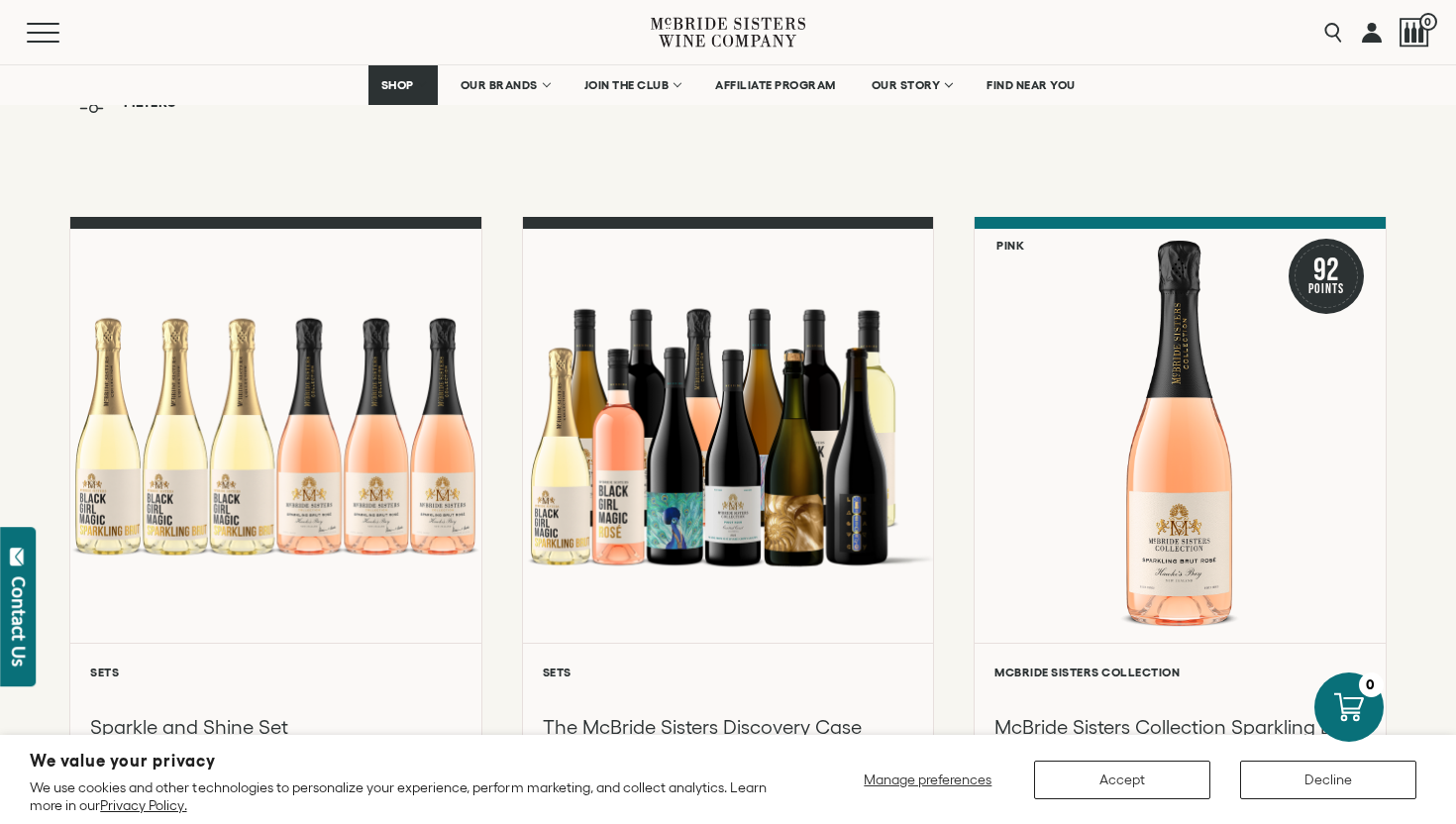scroll, scrollTop: 0, scrollLeft: 0, axis: both 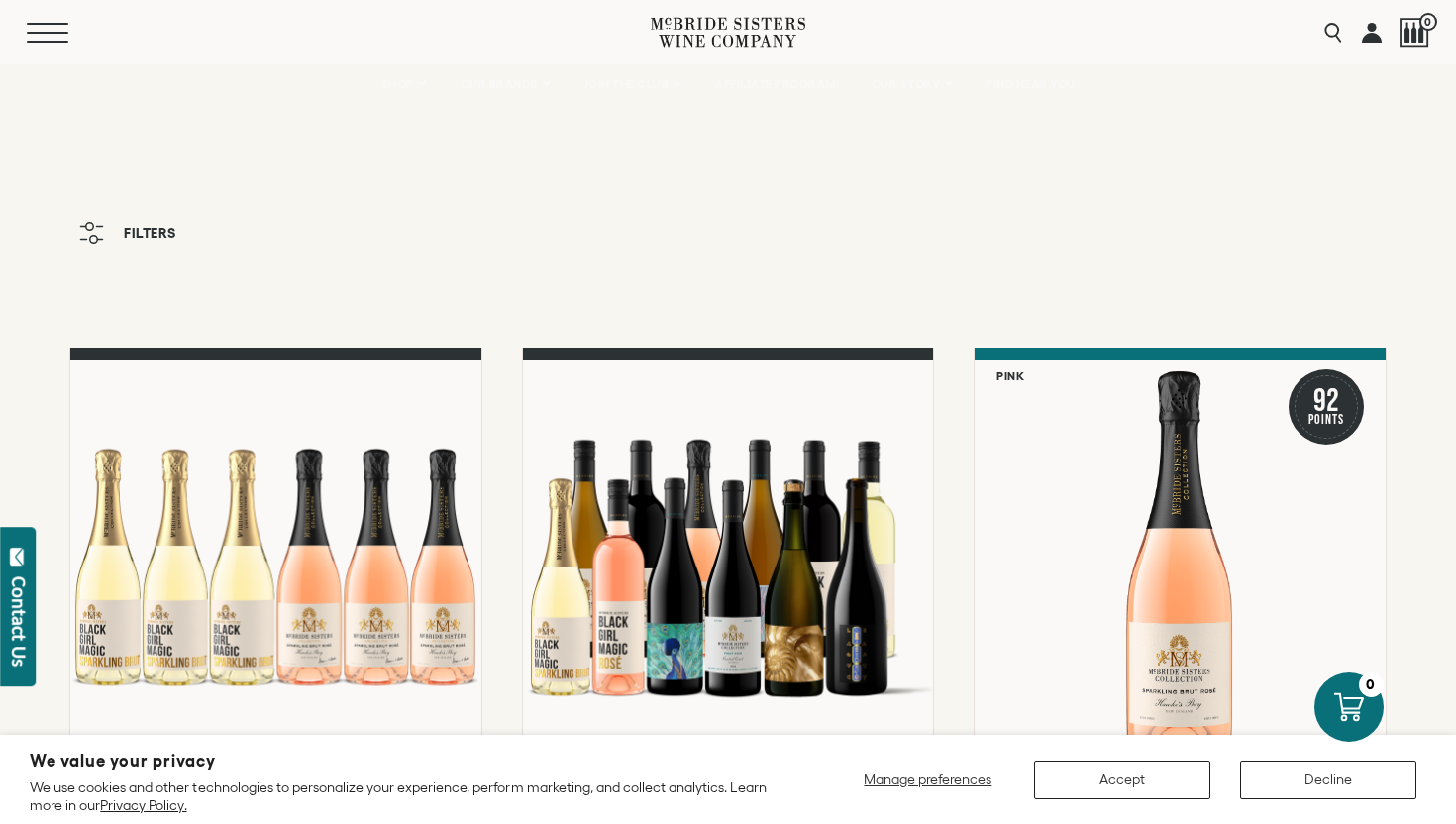 click at bounding box center [48, 24] 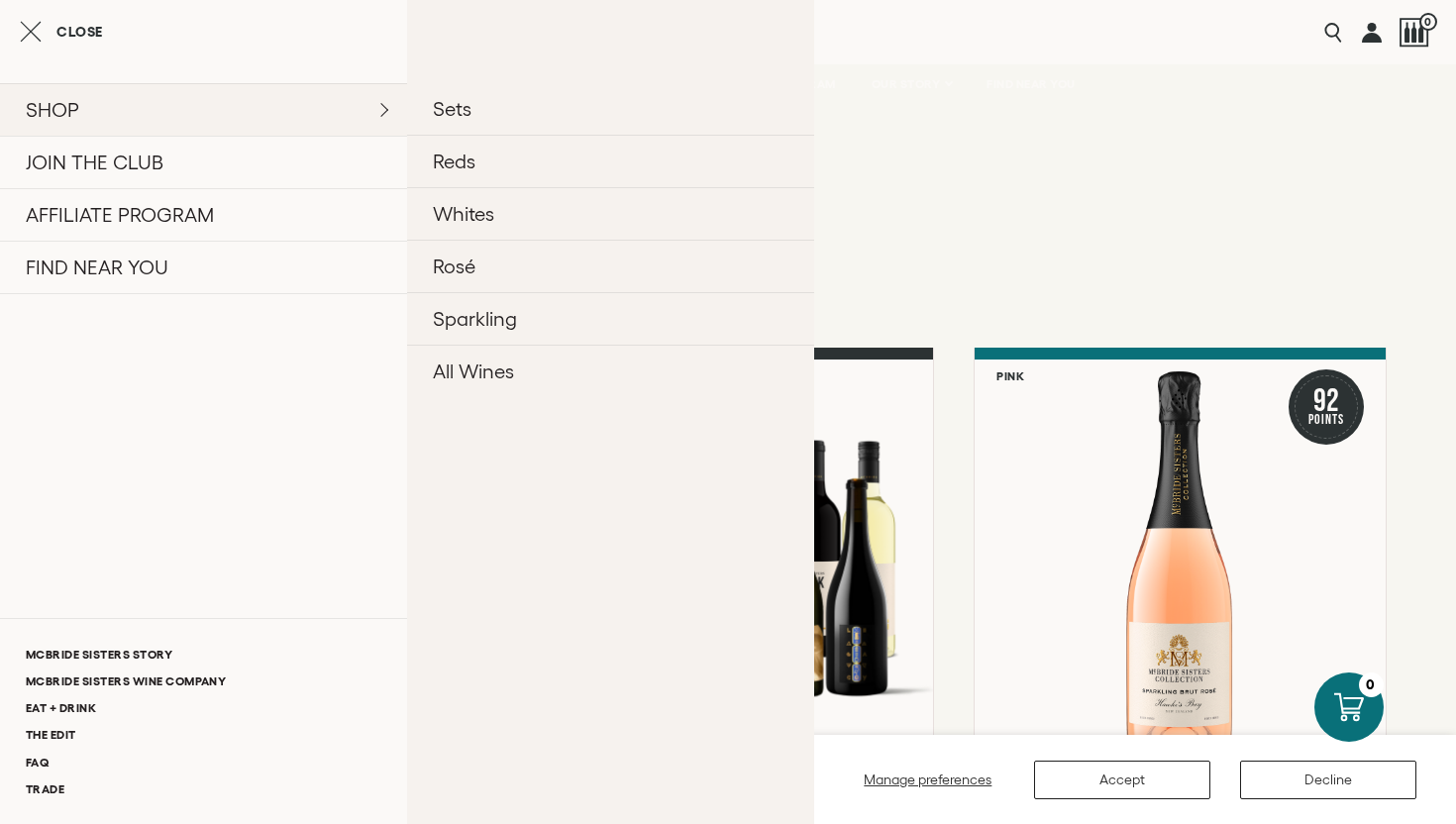 click on "SHOP" at bounding box center [203, 109] 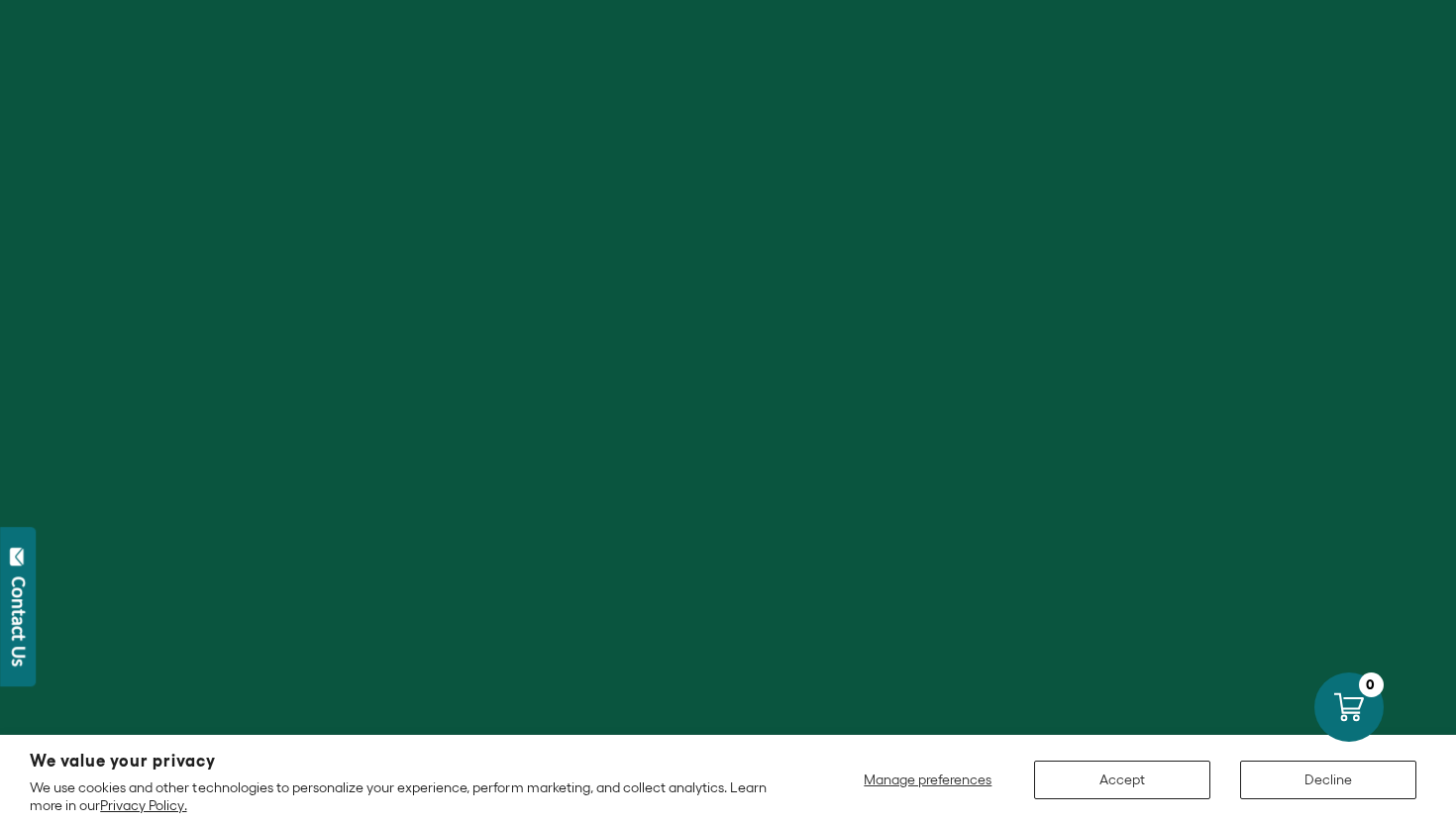 scroll, scrollTop: 0, scrollLeft: 0, axis: both 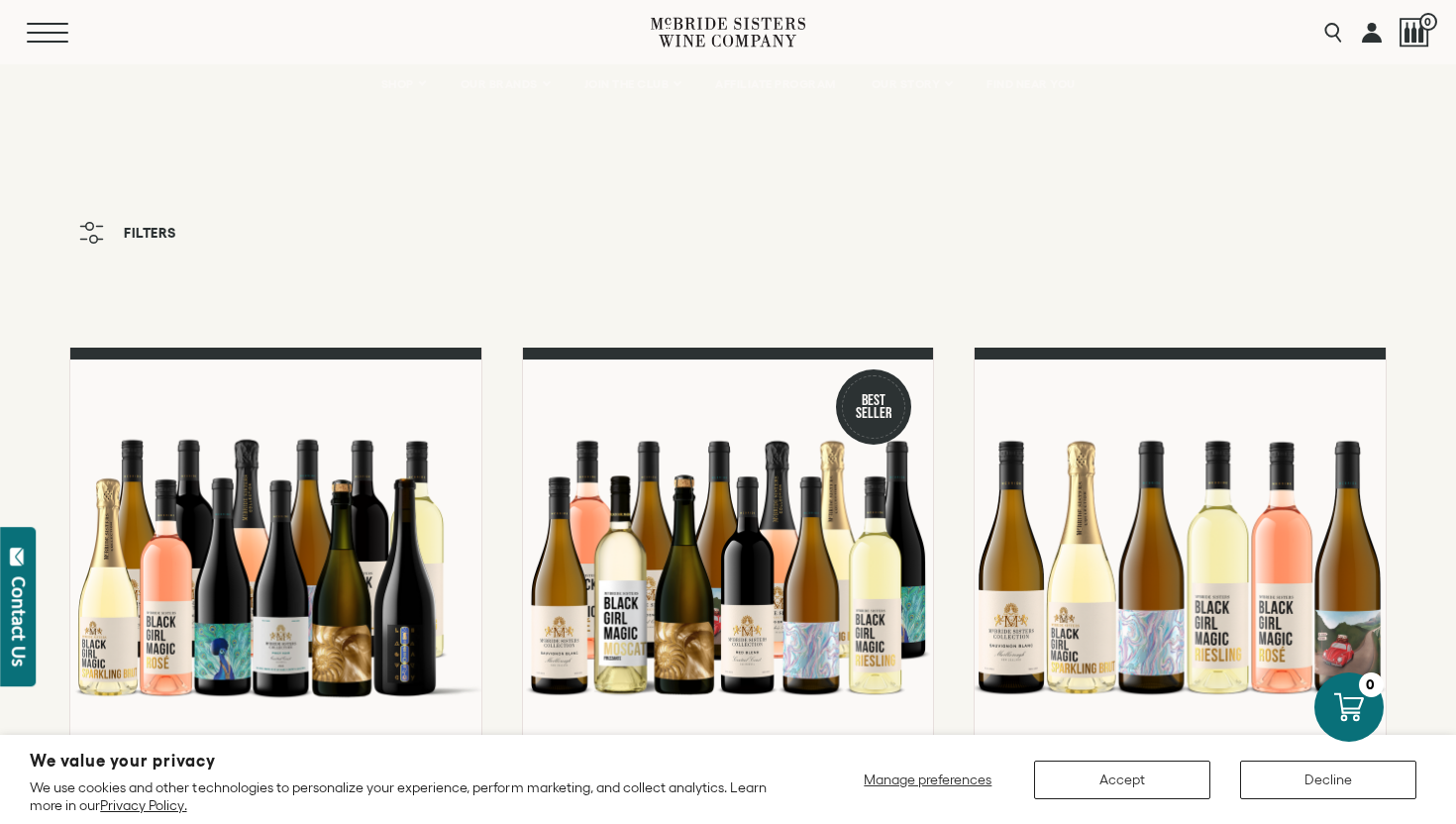 click on "Menu" at bounding box center (62, 33) 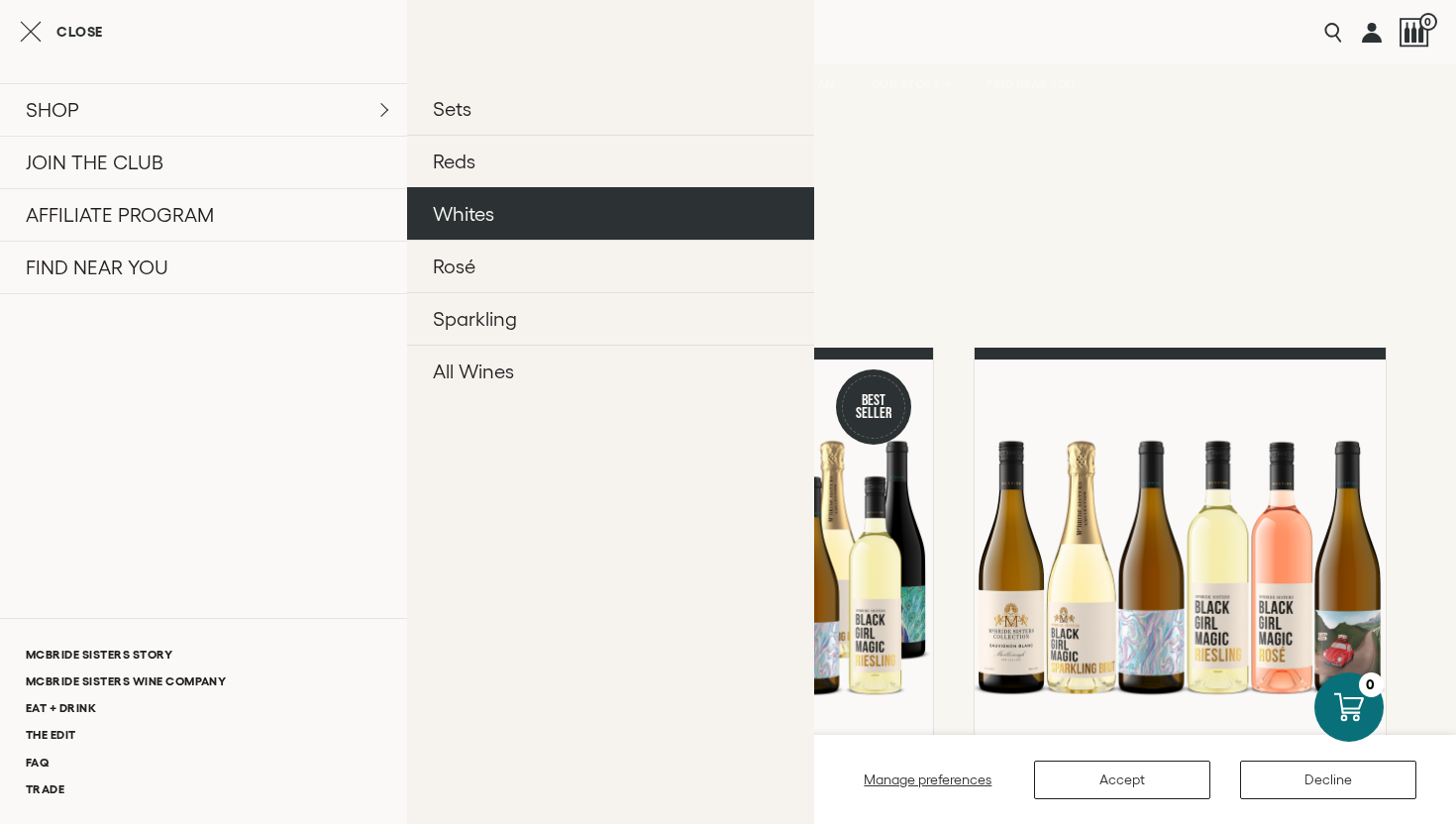 click on "Whites" at bounding box center [610, 213] 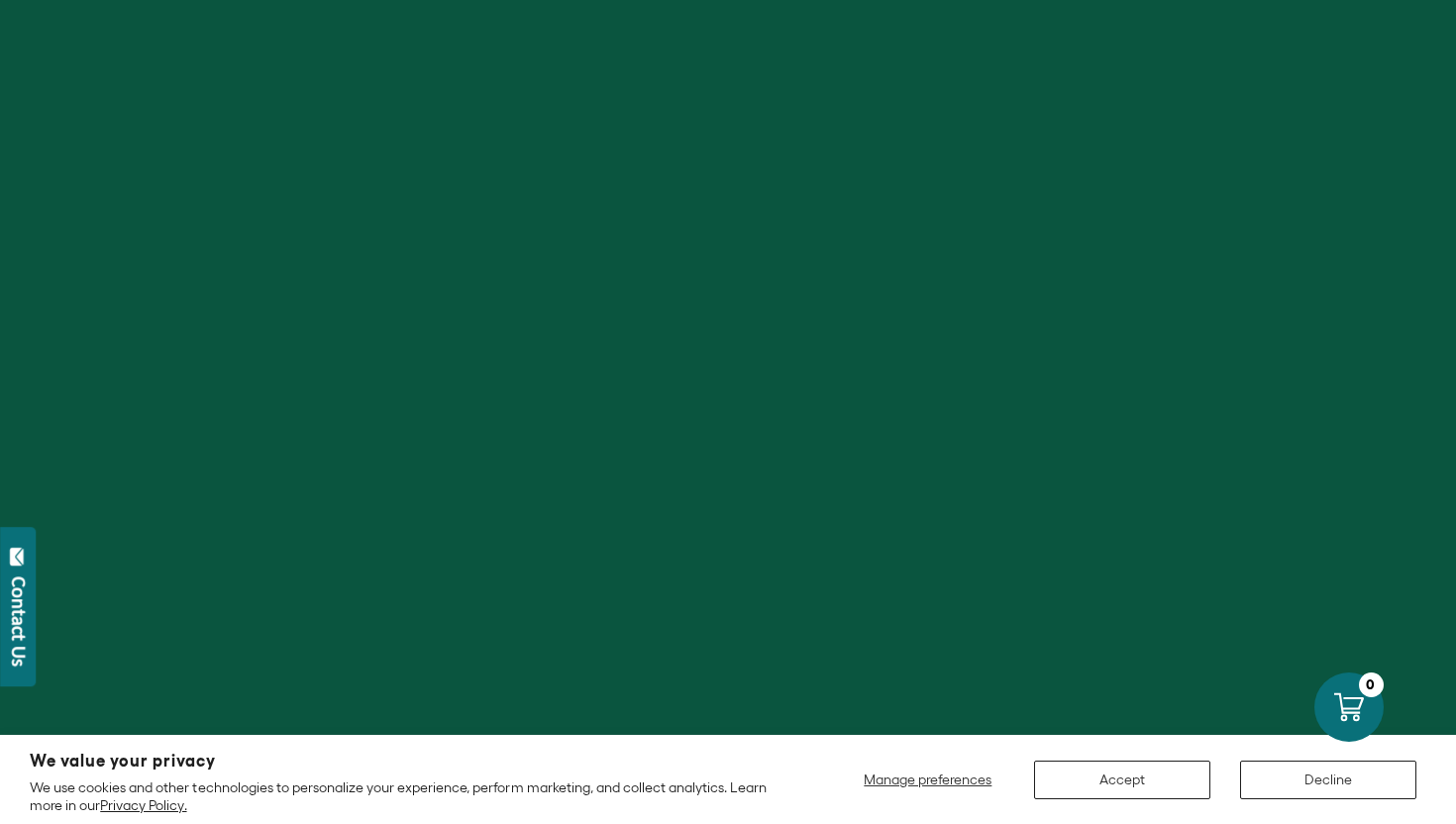 scroll, scrollTop: 0, scrollLeft: 0, axis: both 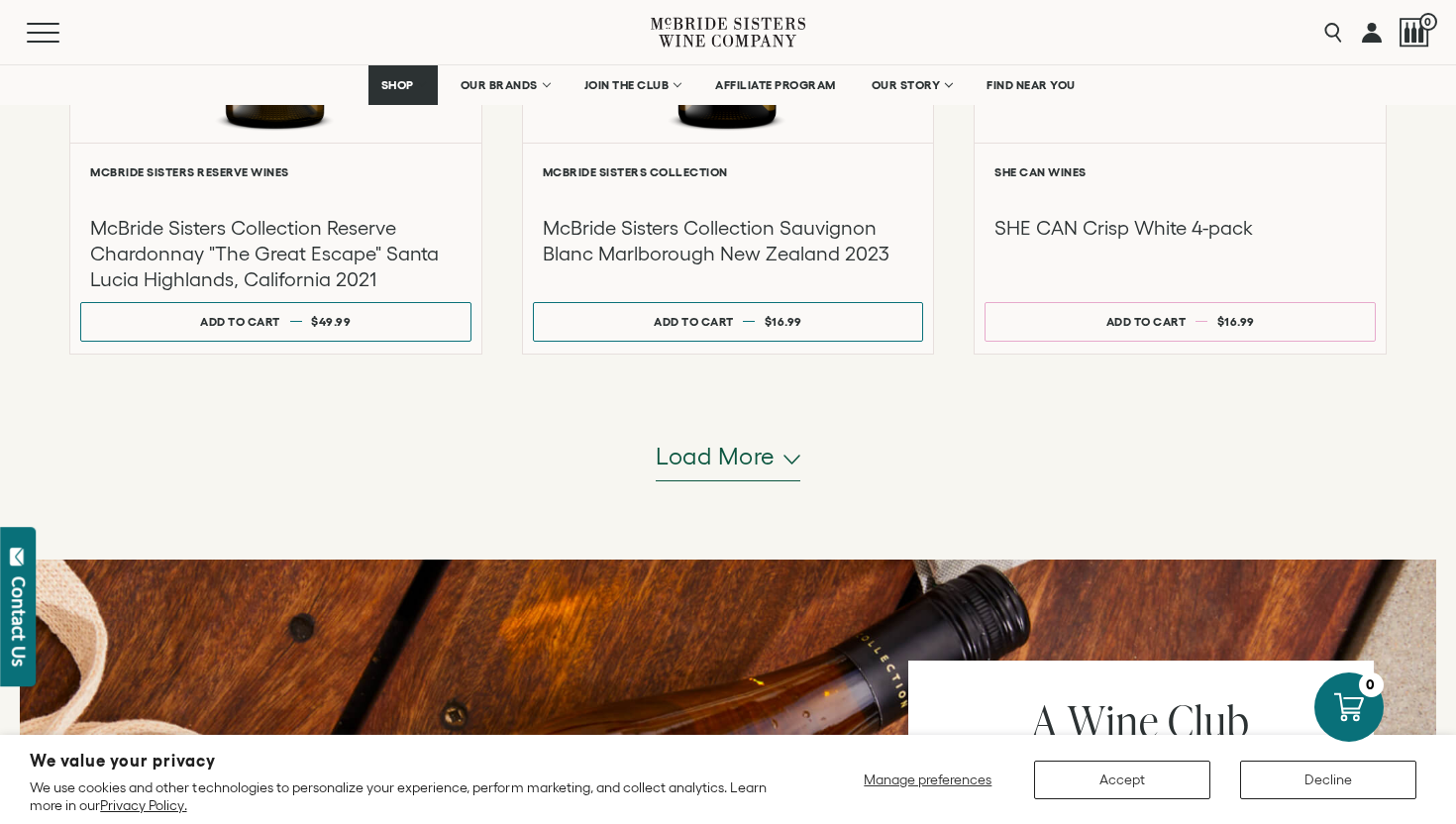click on "Load more" at bounding box center [715, 457] 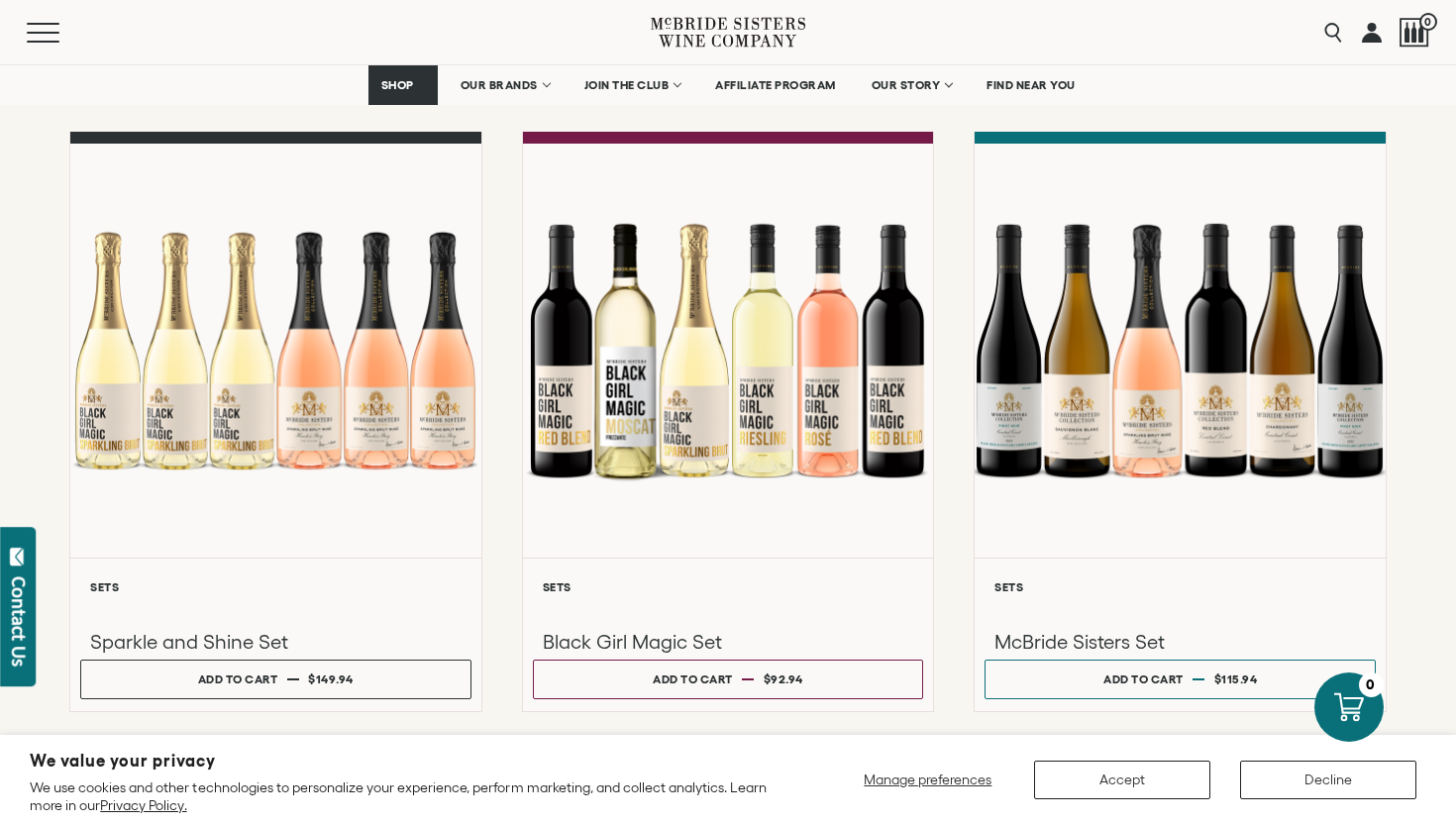 scroll, scrollTop: 2222, scrollLeft: 0, axis: vertical 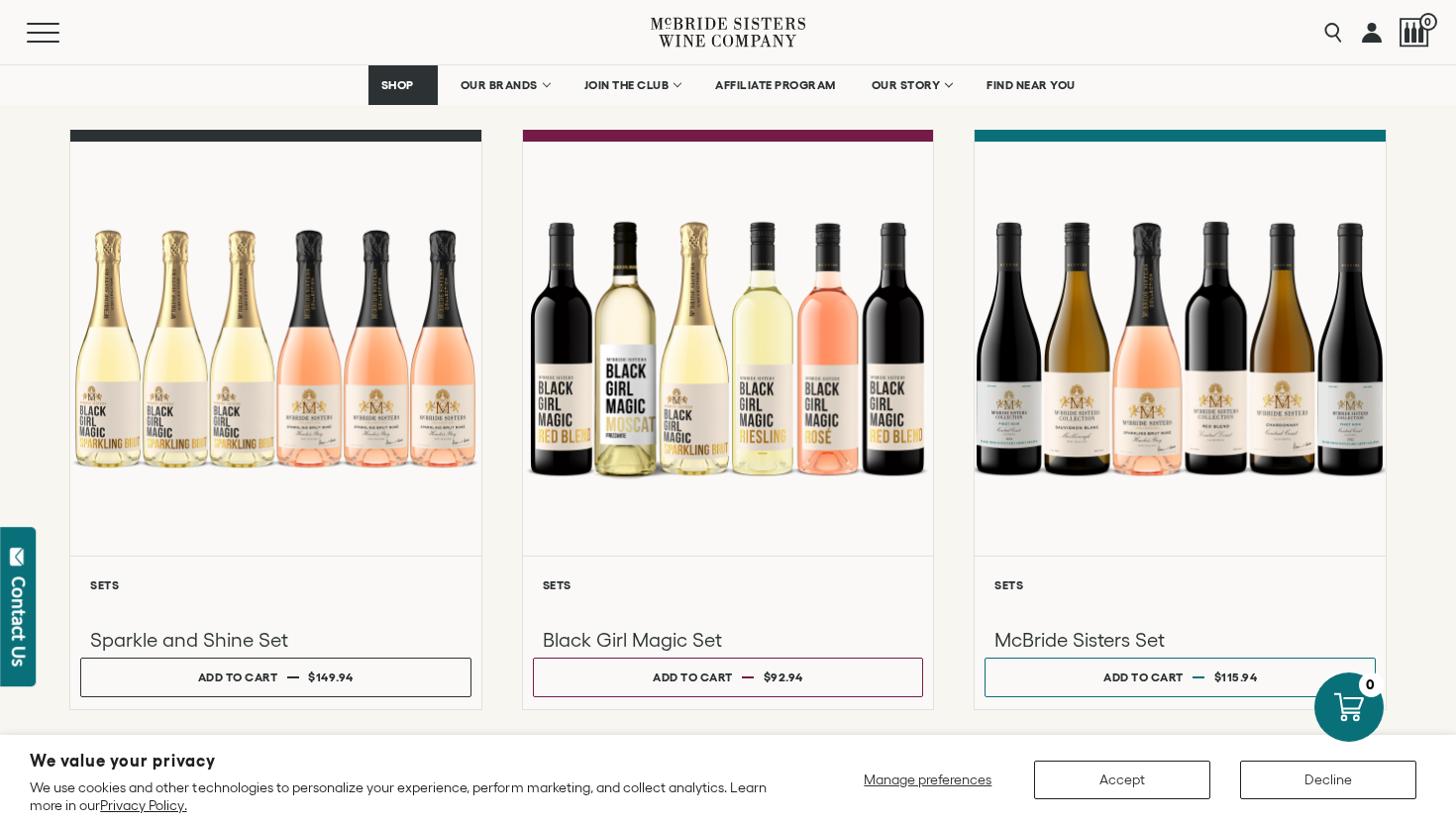 click at bounding box center [728, 32] 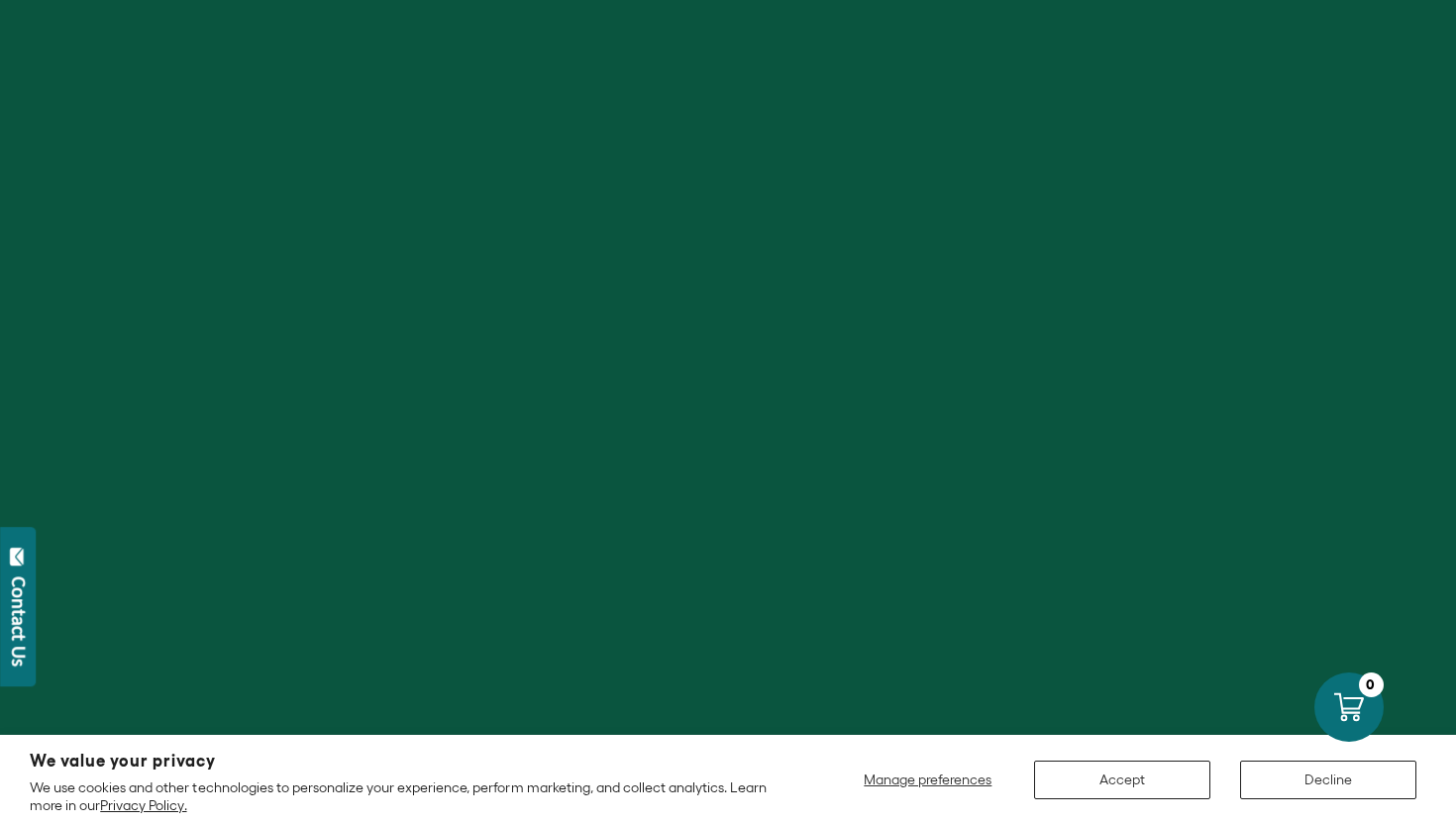 scroll, scrollTop: 0, scrollLeft: 0, axis: both 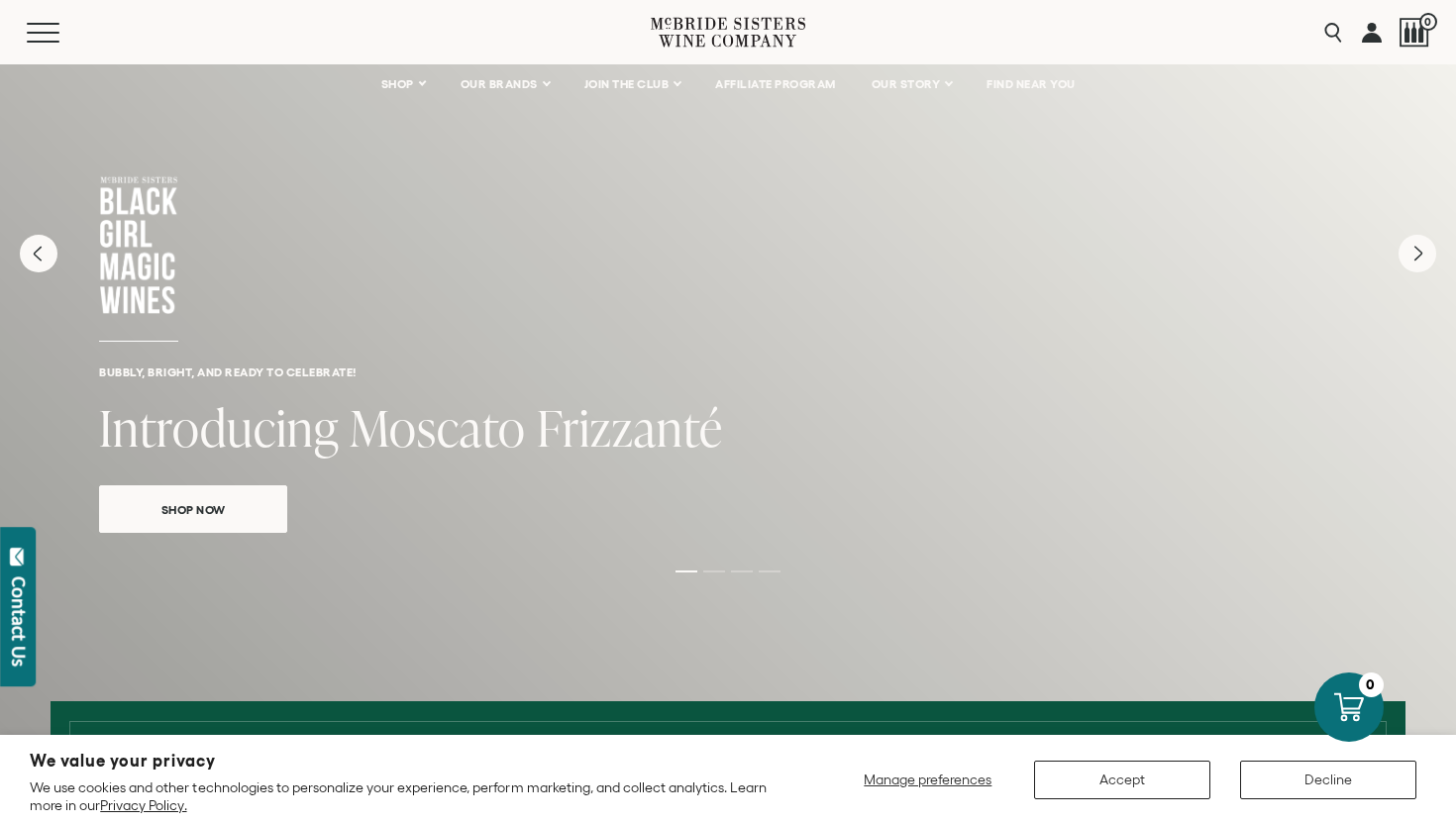 click on "Shop Now" at bounding box center [193, 509] 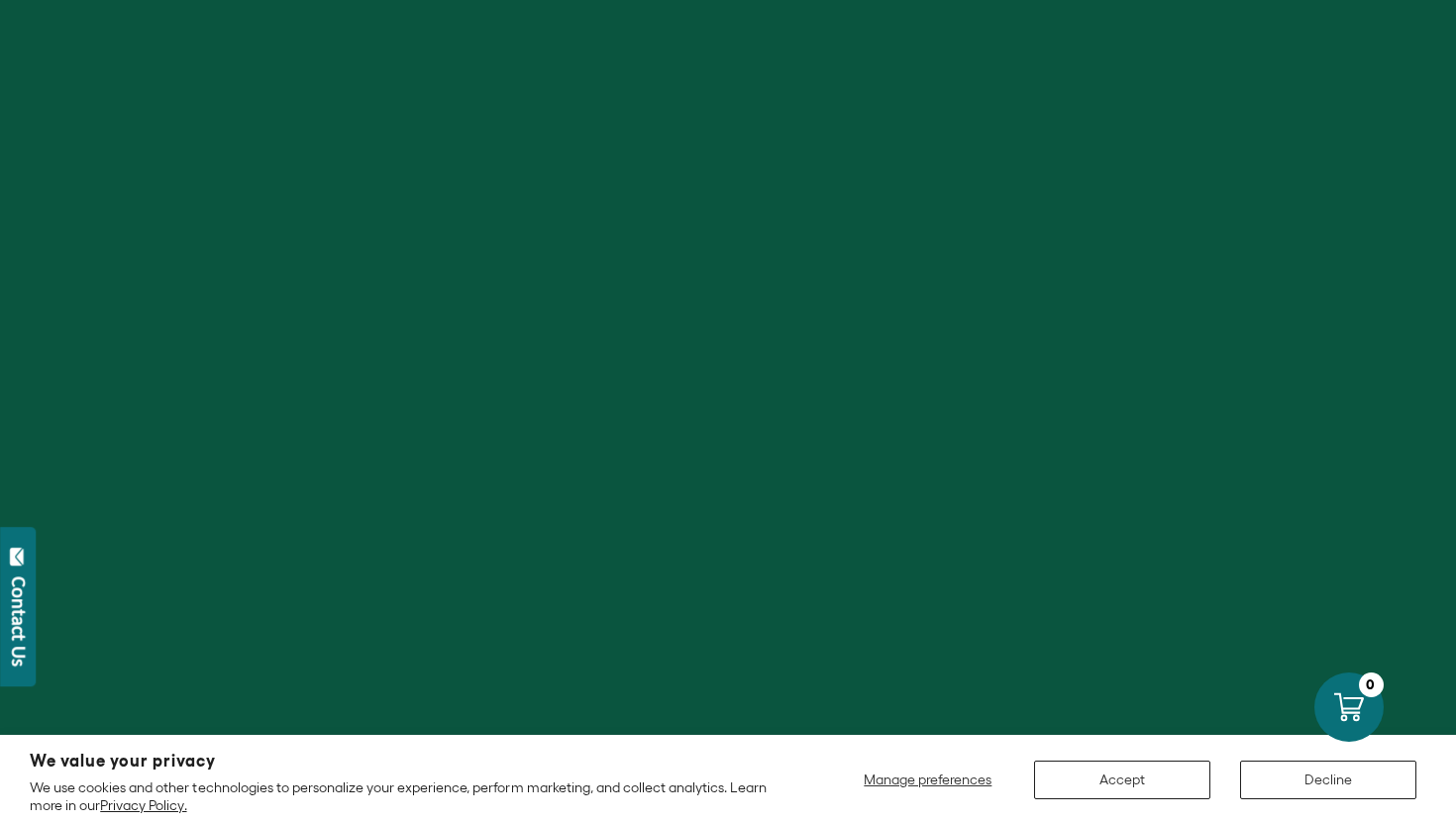 scroll, scrollTop: 0, scrollLeft: 0, axis: both 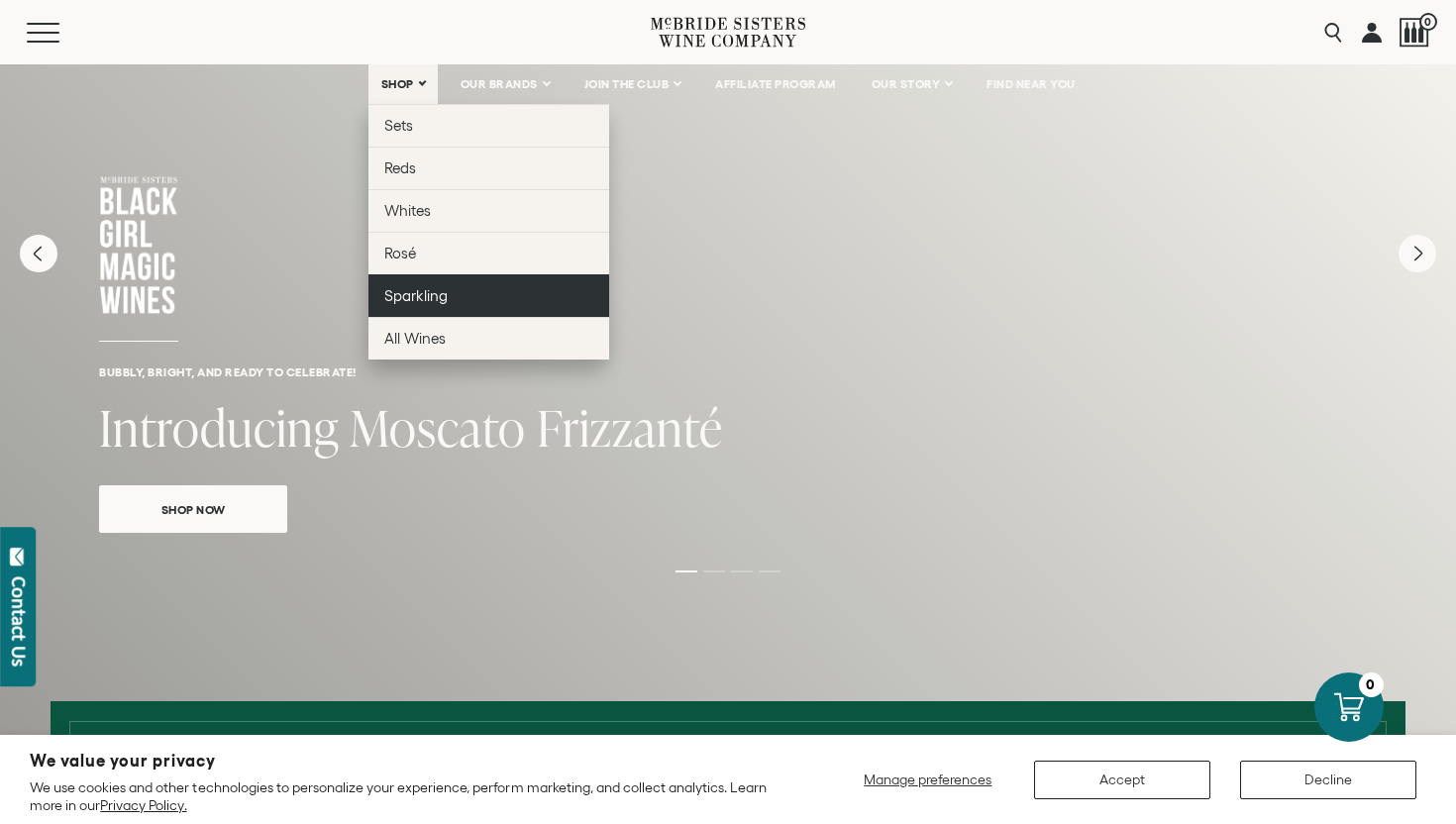 click on "Sparkling" at bounding box center (416, 295) 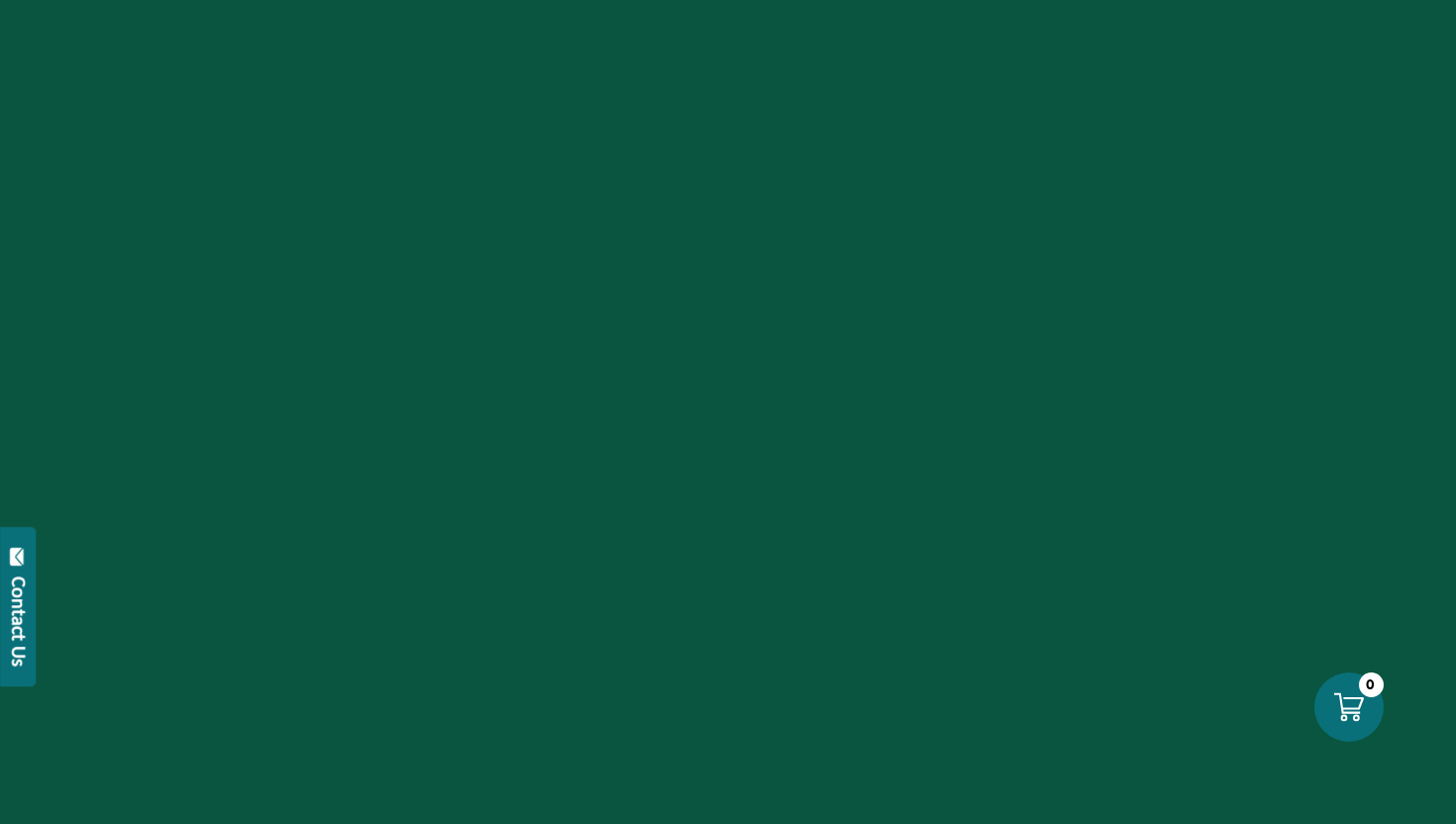 scroll, scrollTop: 0, scrollLeft: 0, axis: both 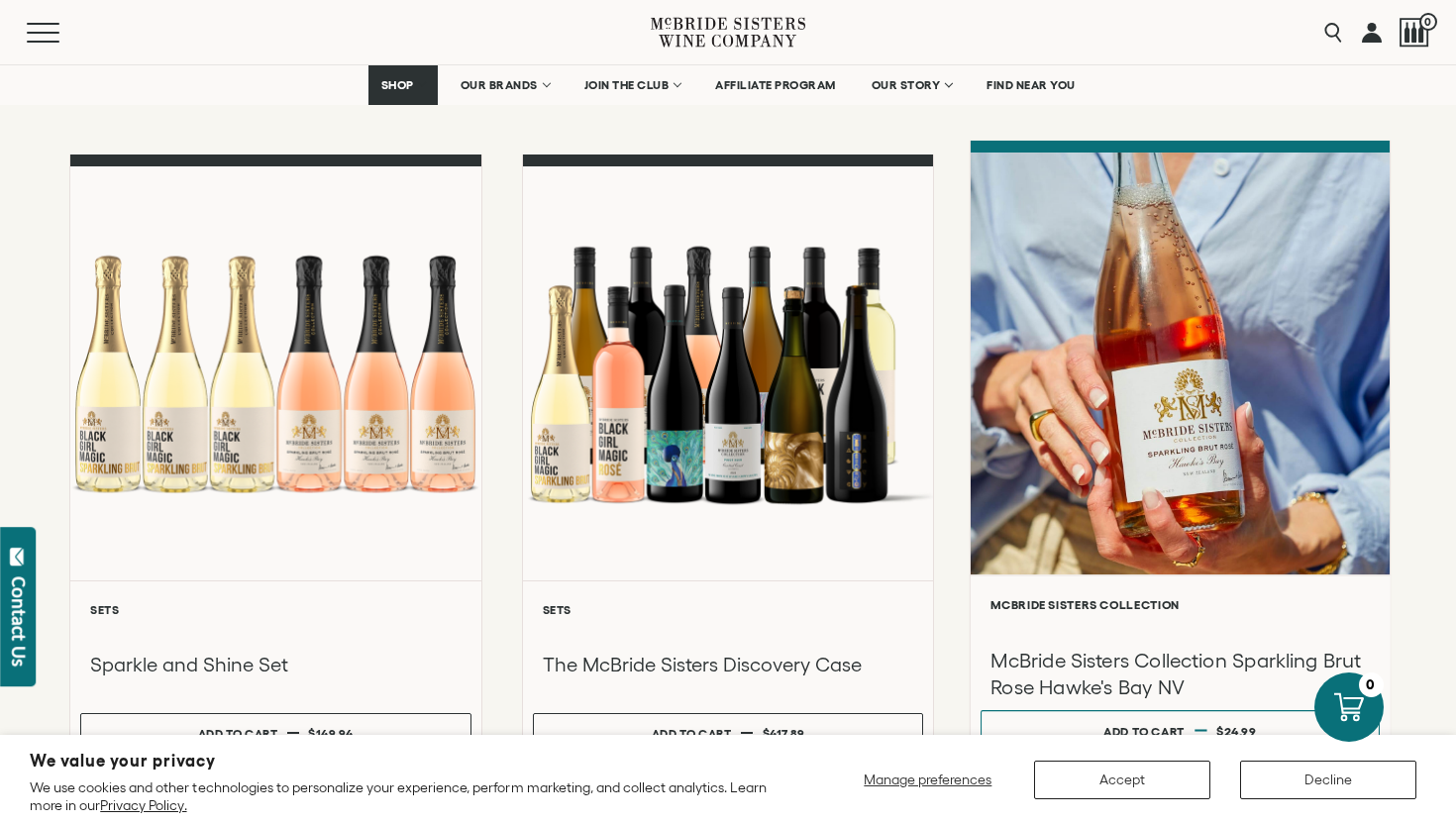 click at bounding box center (1180, 363) 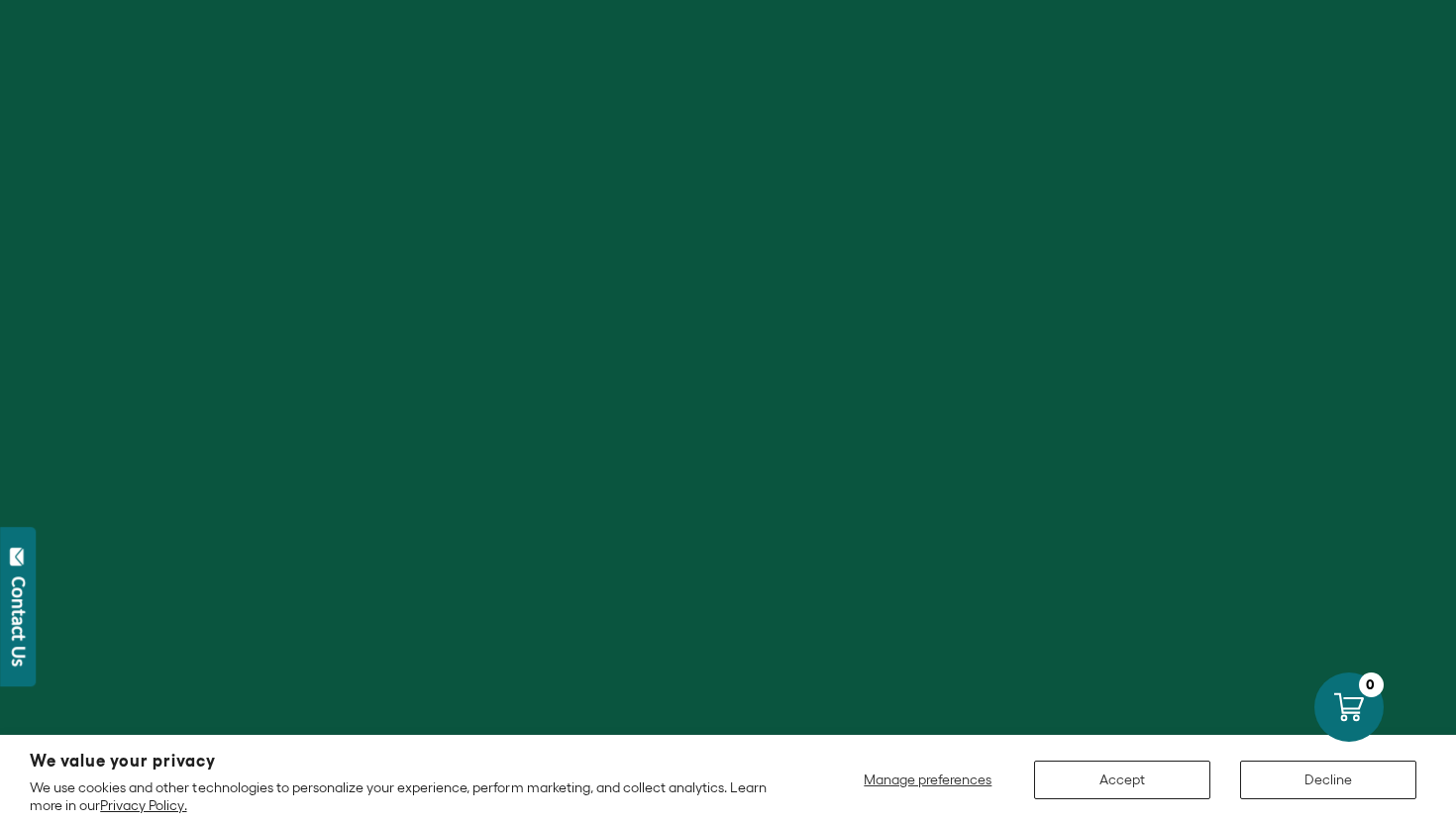 scroll, scrollTop: 0, scrollLeft: 0, axis: both 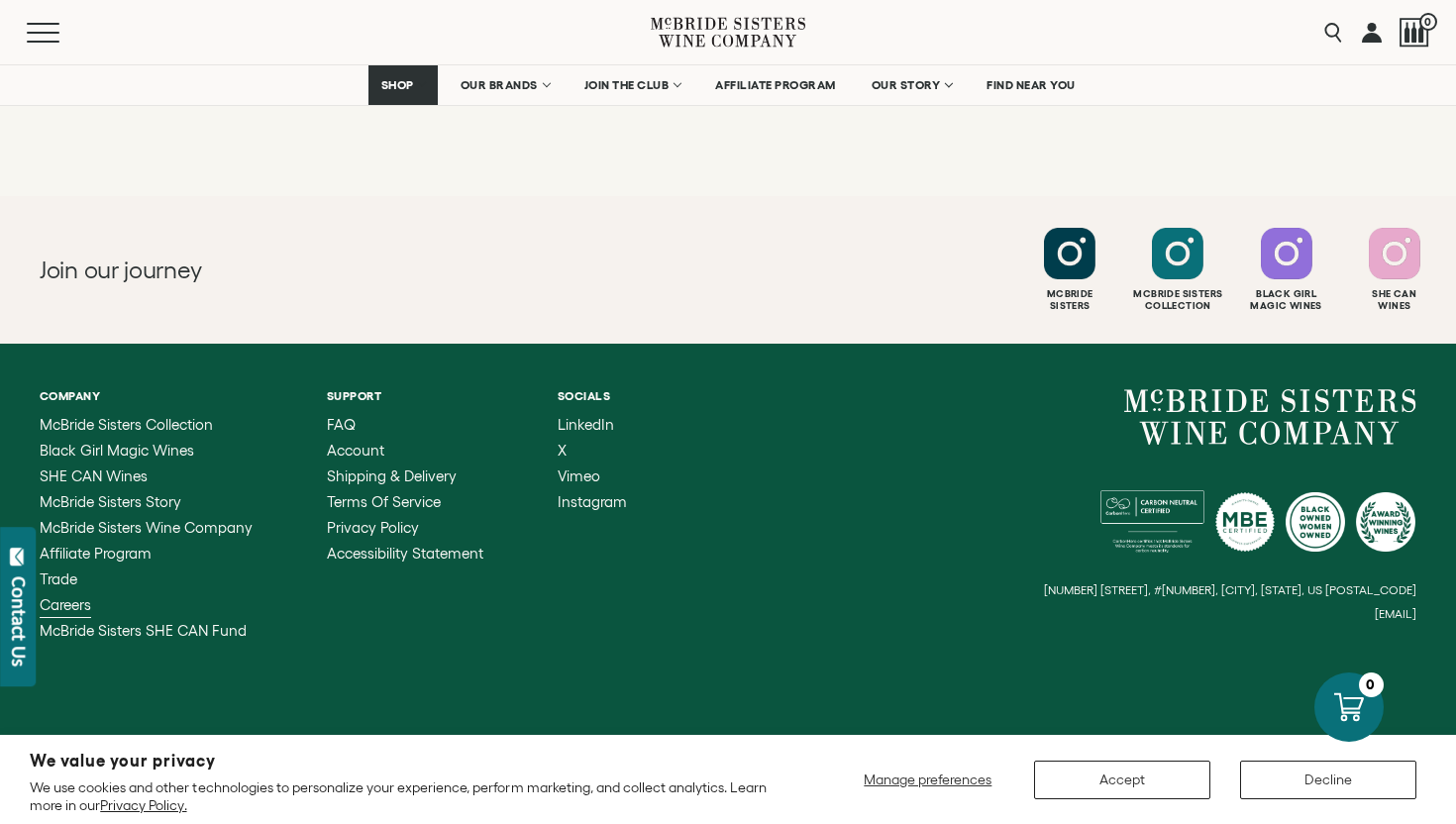 click on "Careers" at bounding box center (65, 604) 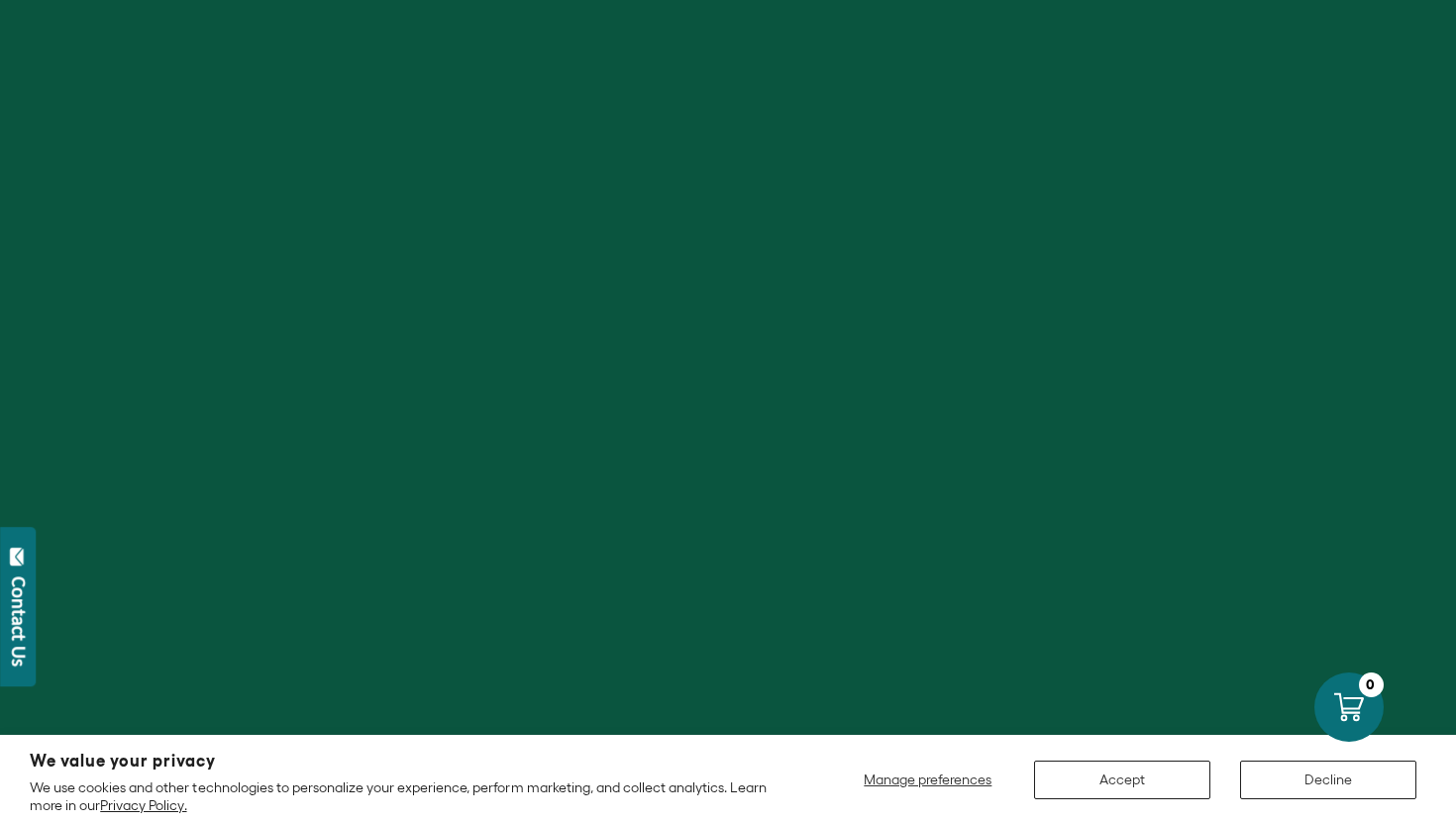 scroll, scrollTop: 0, scrollLeft: 0, axis: both 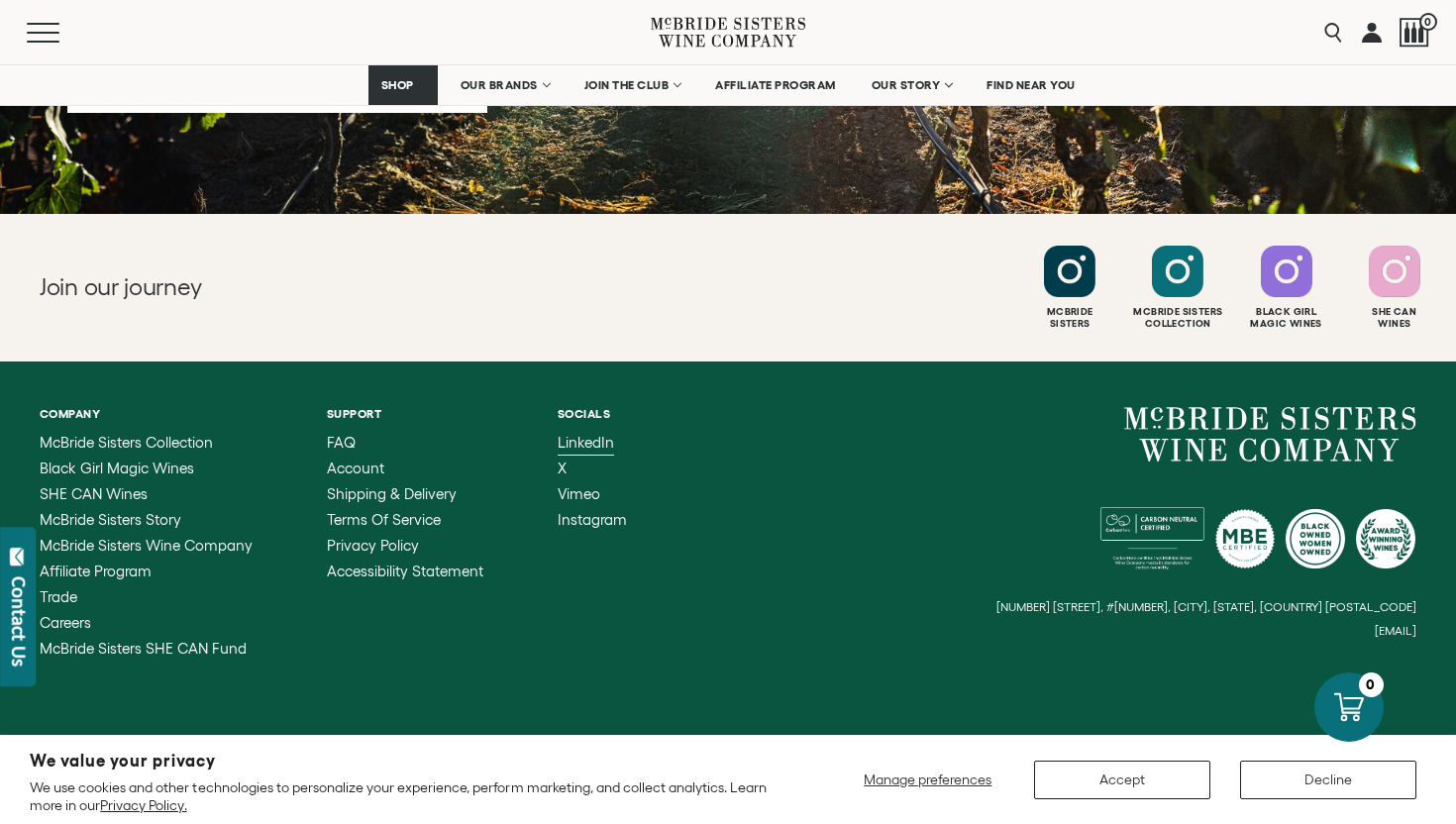 click on "LinkedIn" at bounding box center [585, 442] 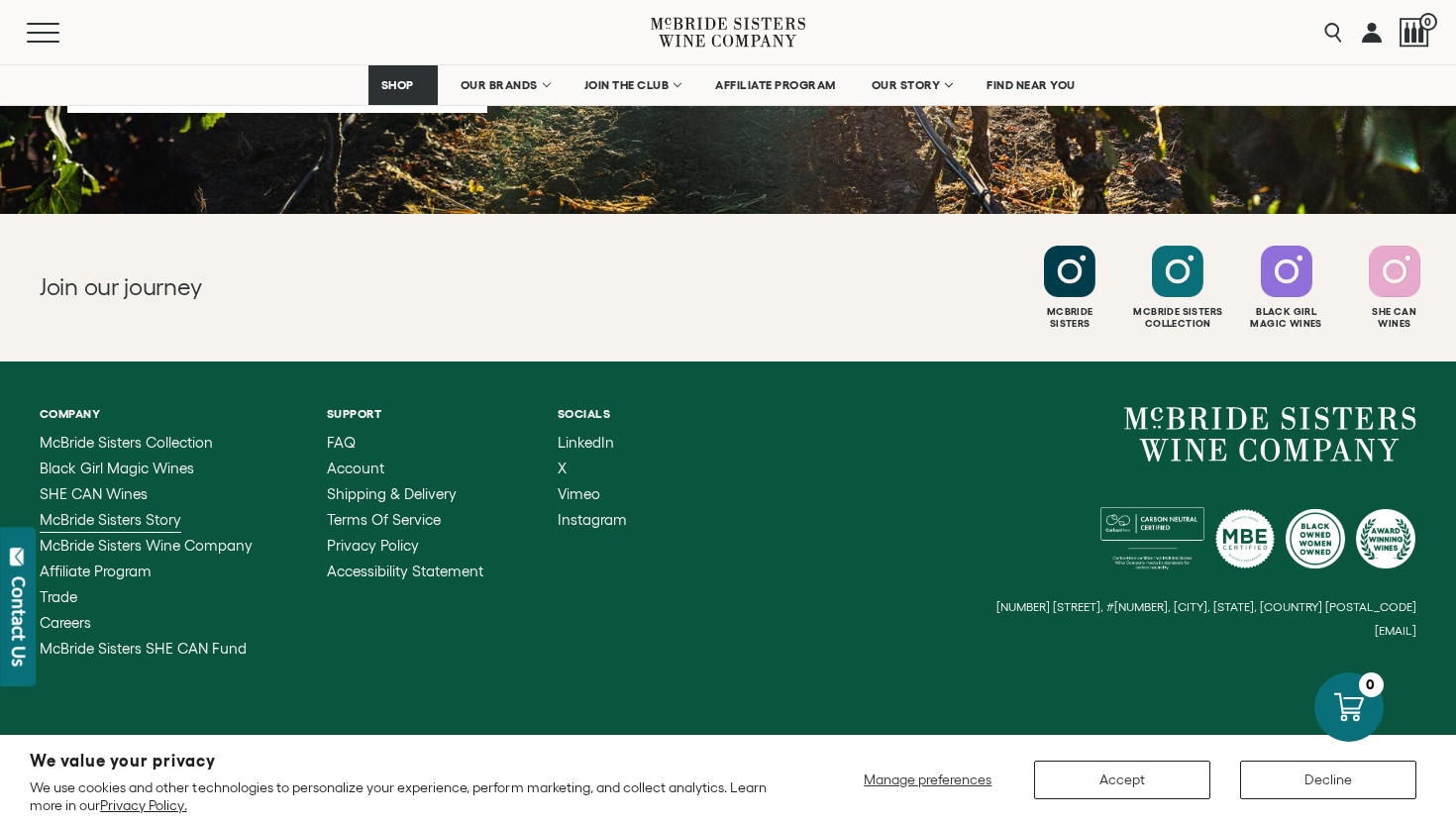 click on "McBride Sisters Story" at bounding box center (110, 519) 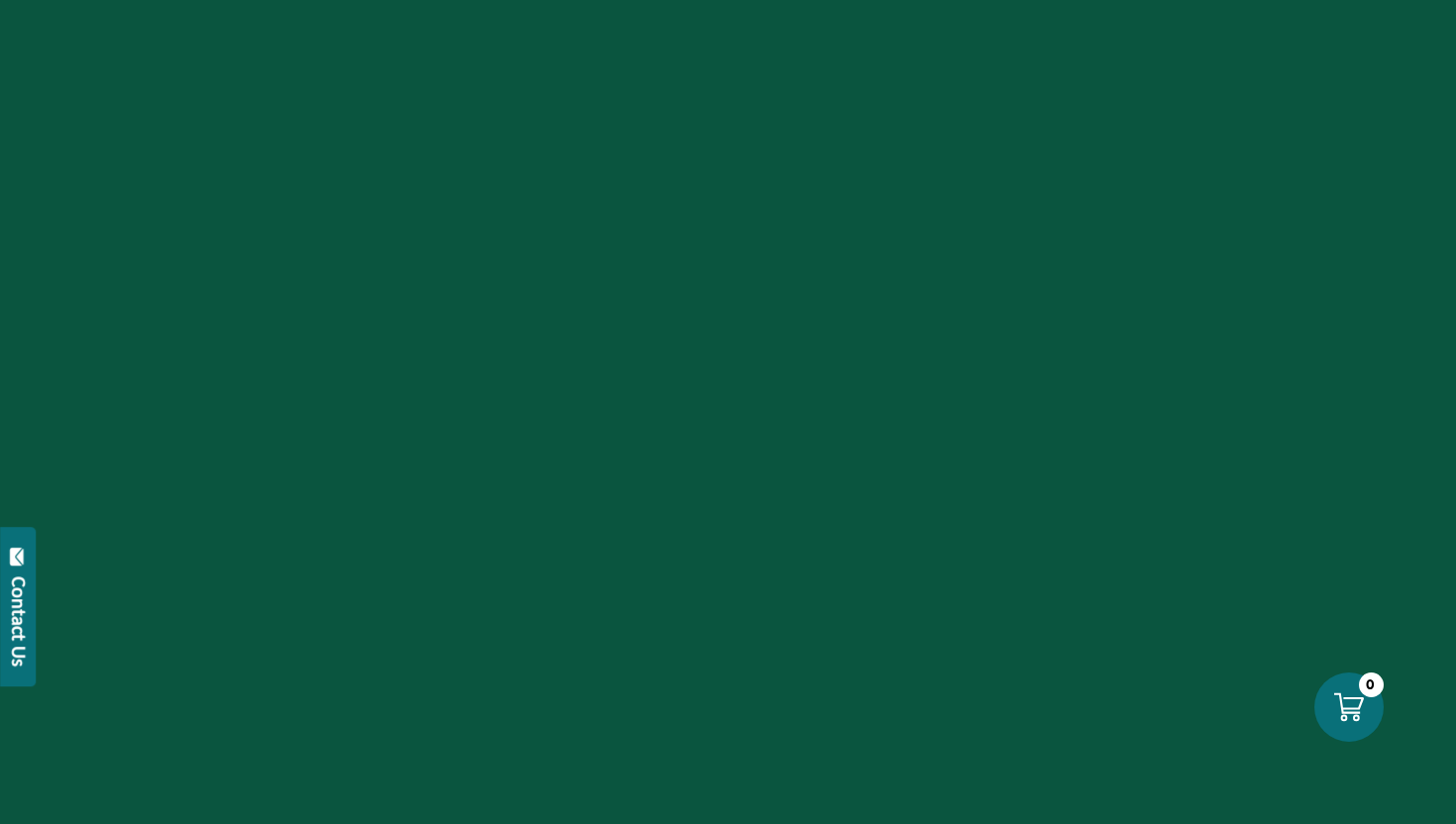 scroll, scrollTop: 0, scrollLeft: 0, axis: both 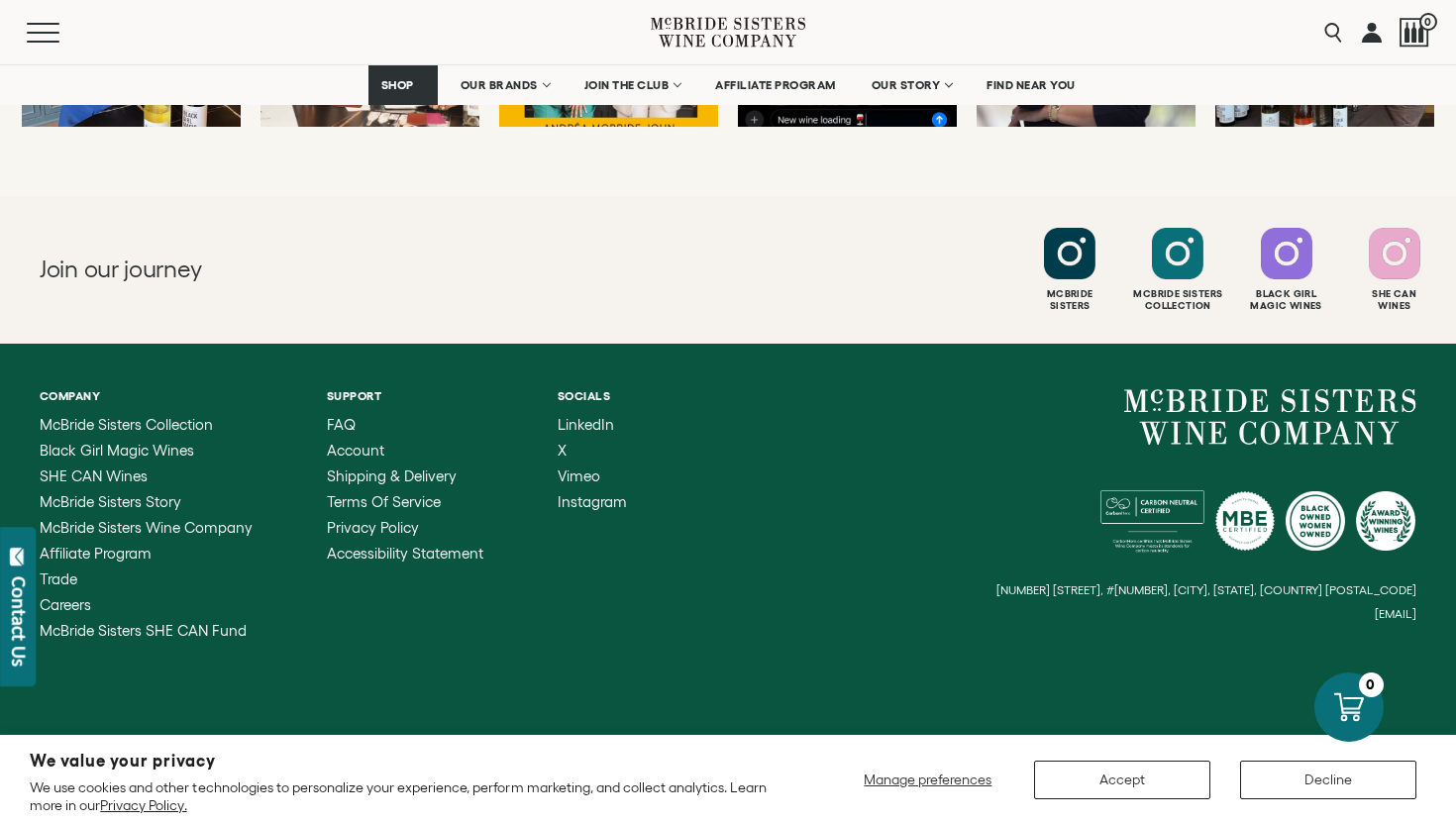 drag, startPoint x: 1242, startPoint y: 614, endPoint x: 1444, endPoint y: 614, distance: 202 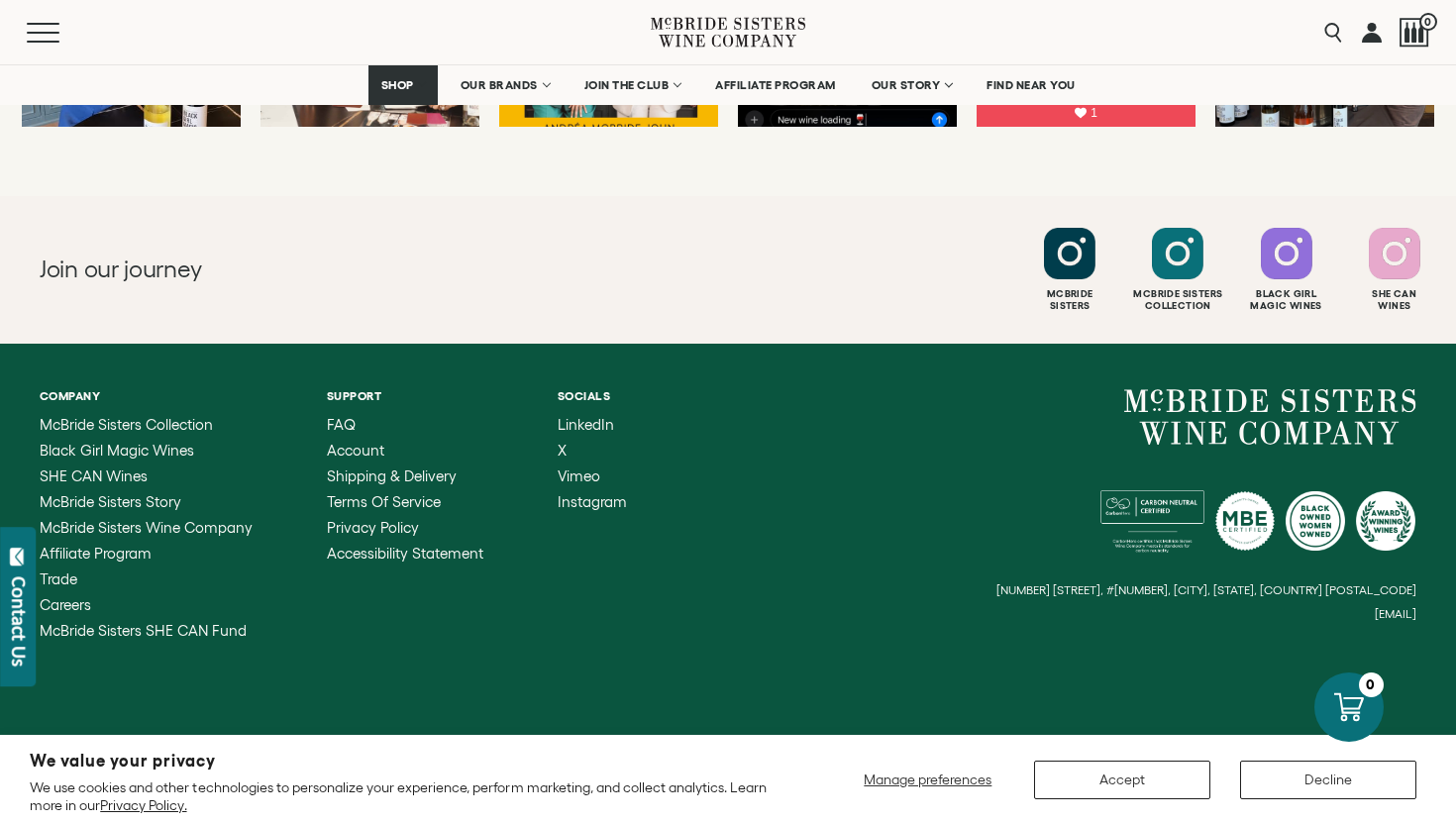 copy on "[EMAIL]" 